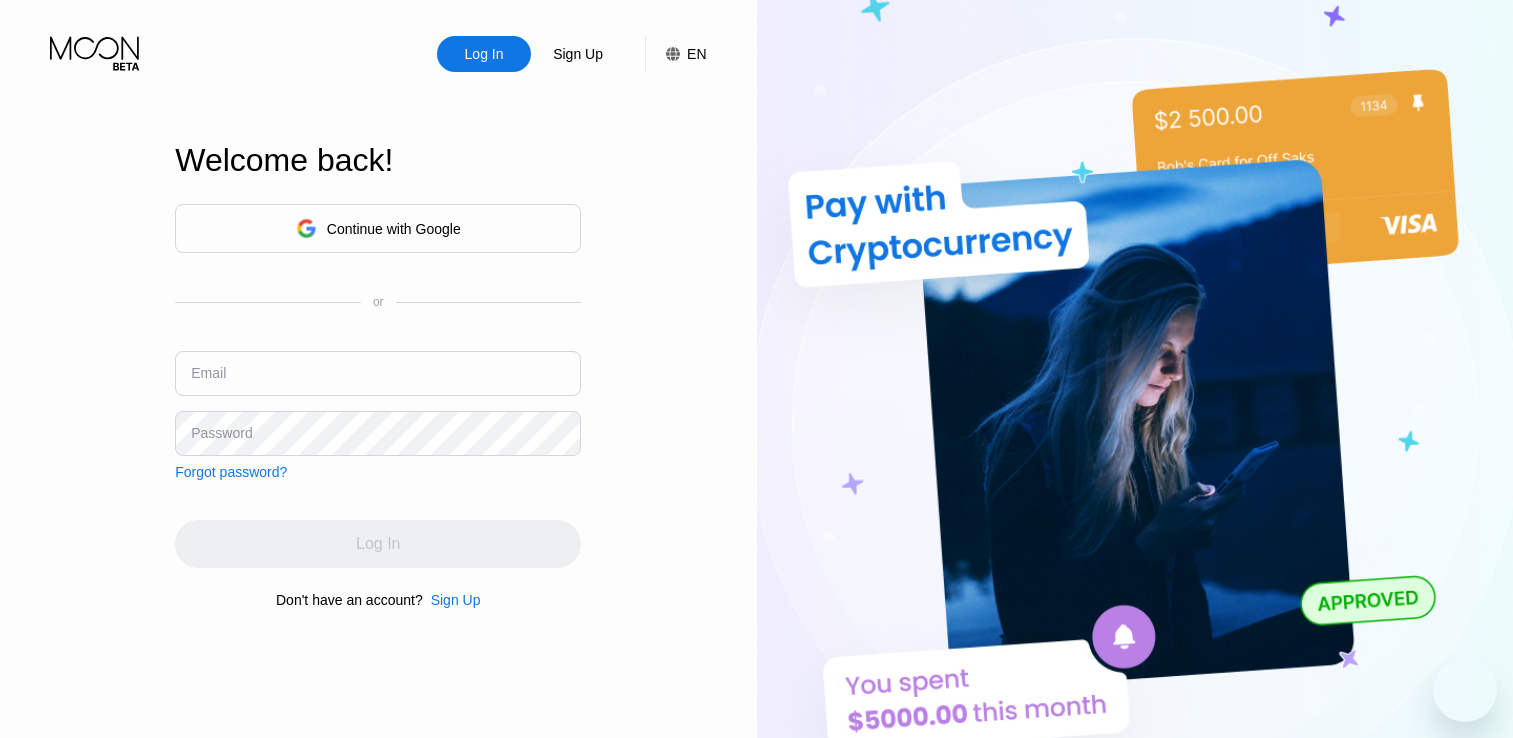 scroll, scrollTop: 0, scrollLeft: 0, axis: both 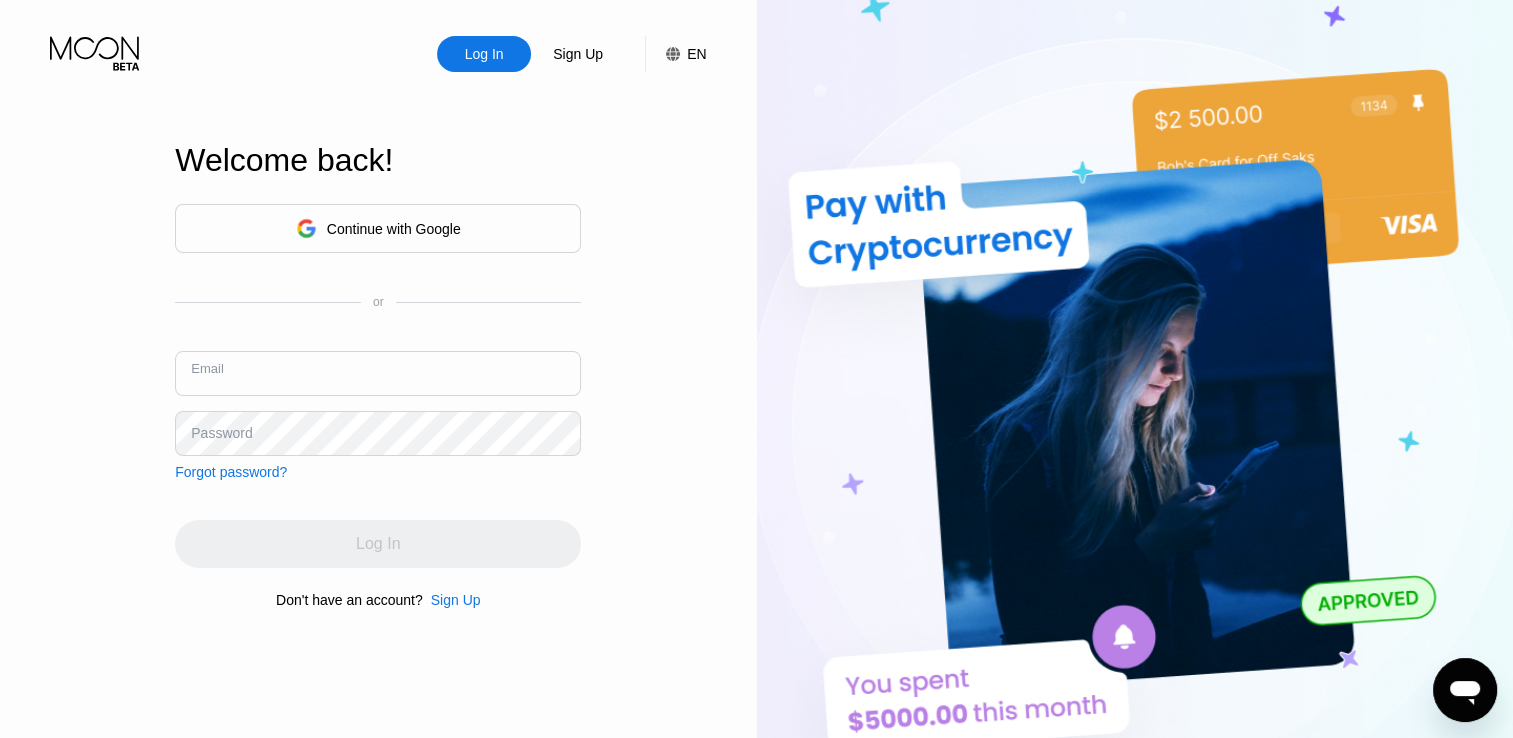 click at bounding box center [378, 373] 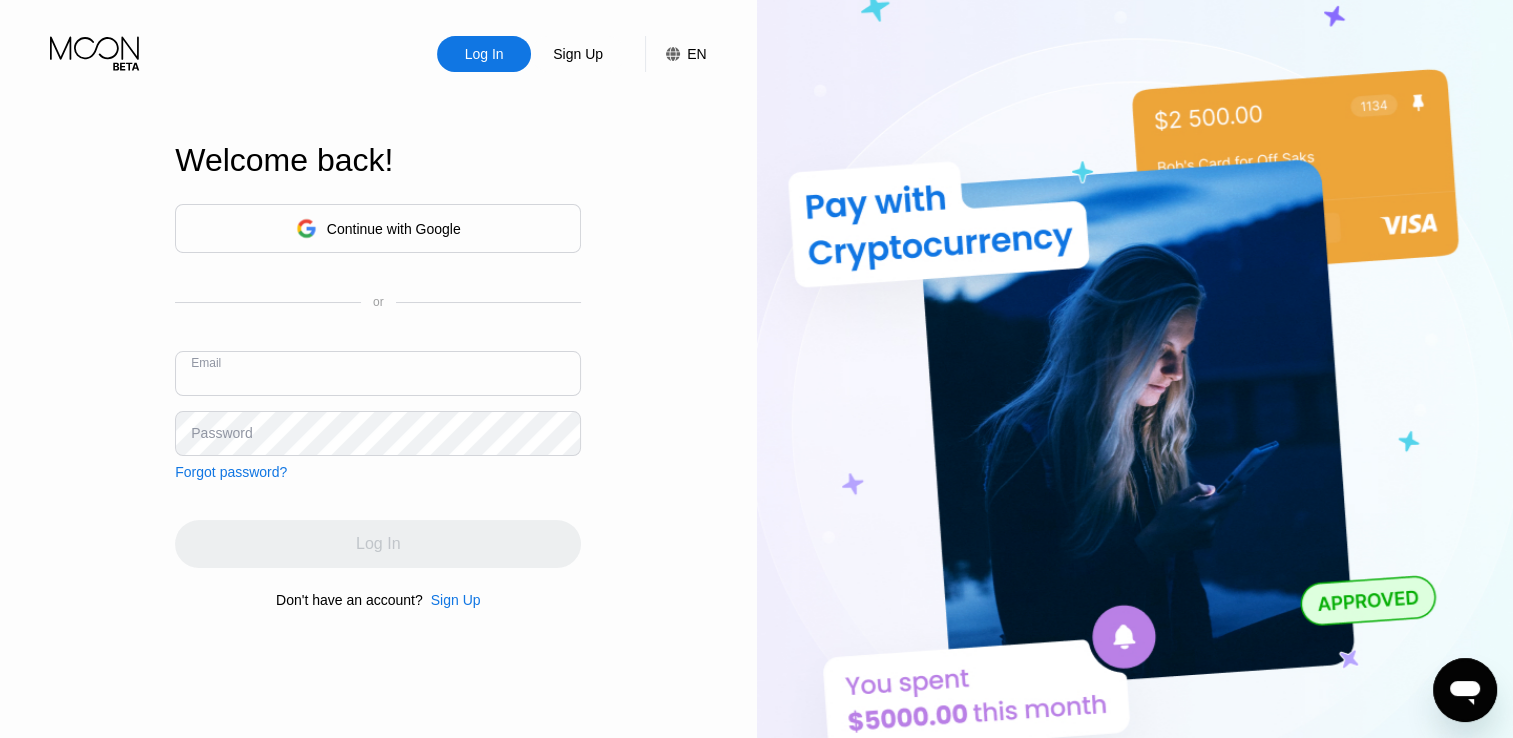 type on "[EMAIL]" 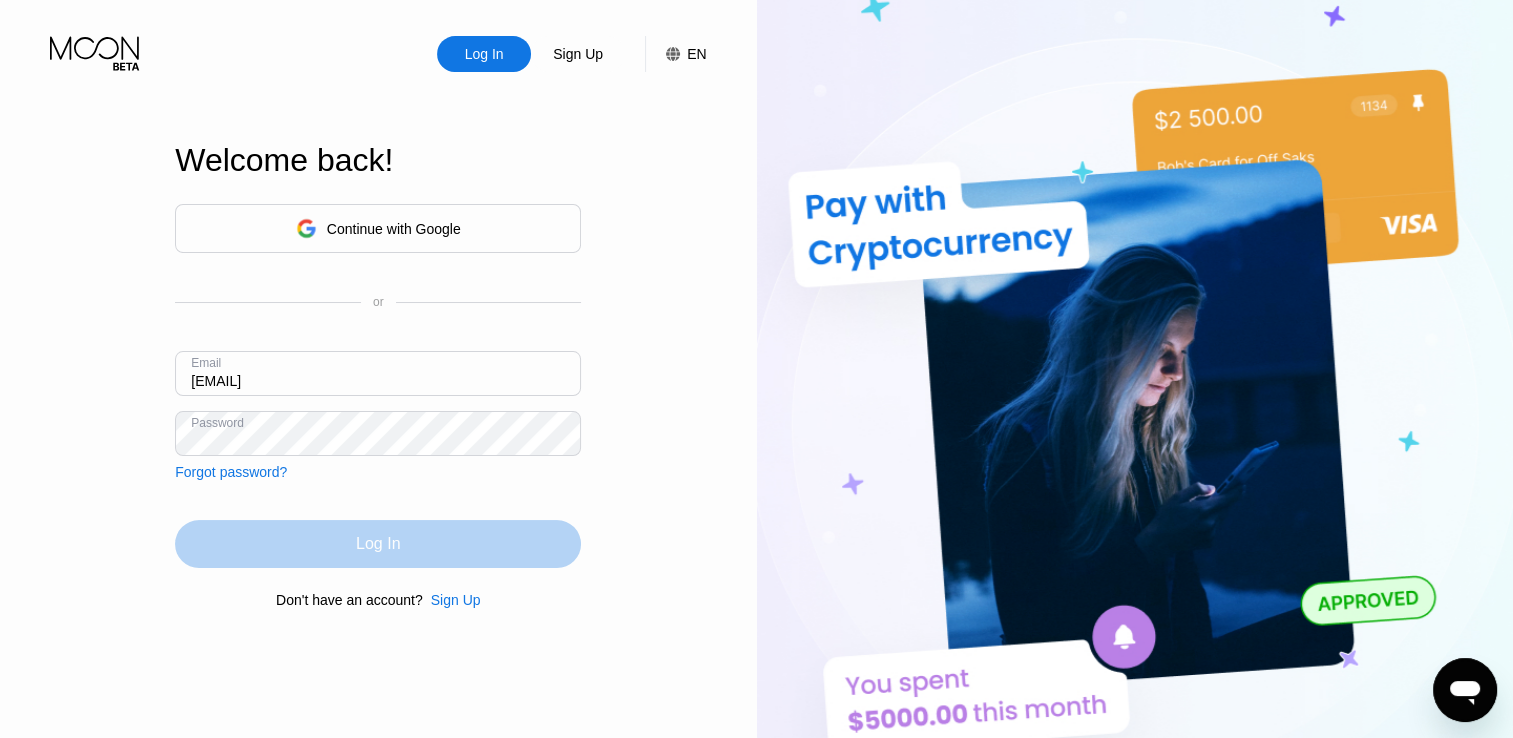 click on "Log In" at bounding box center (378, 544) 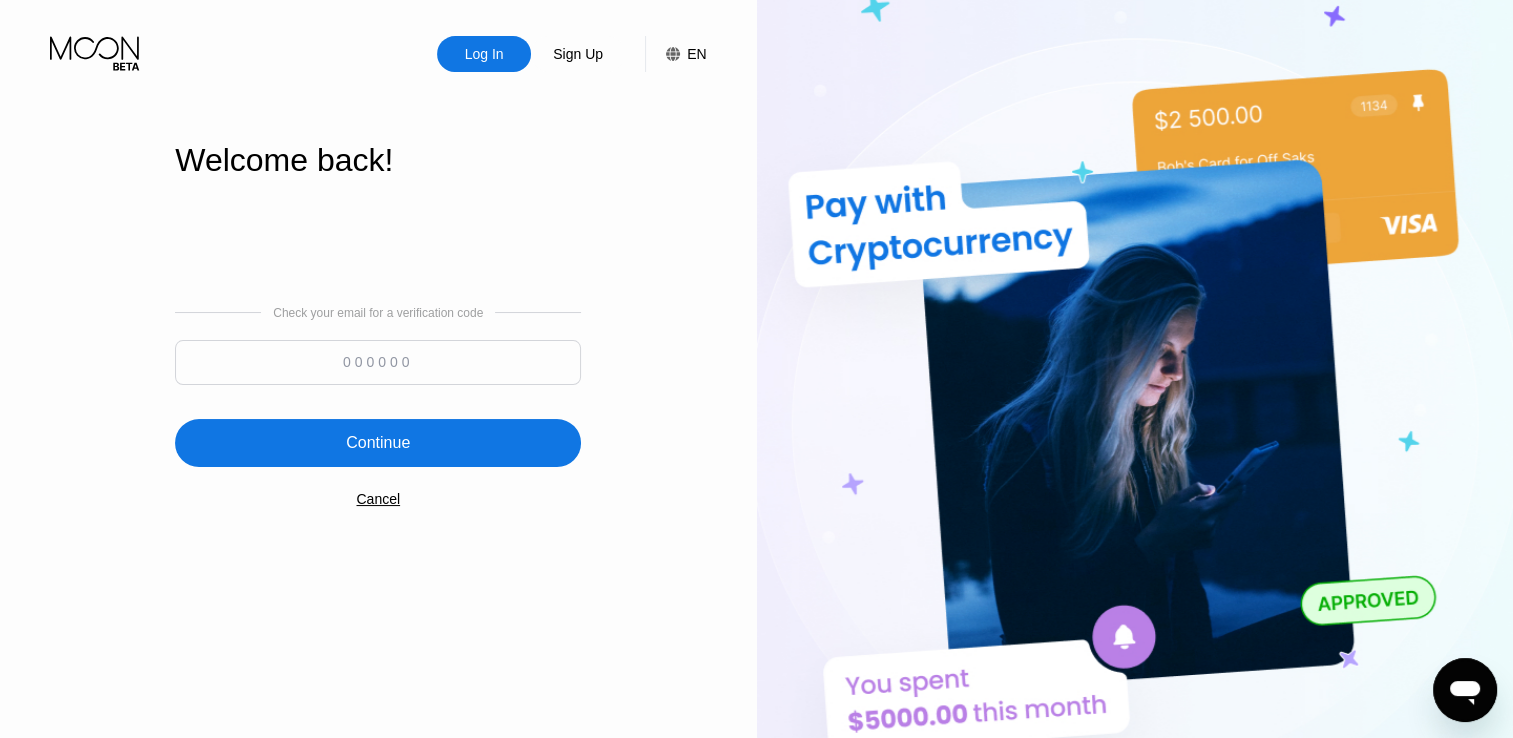 click at bounding box center [378, 362] 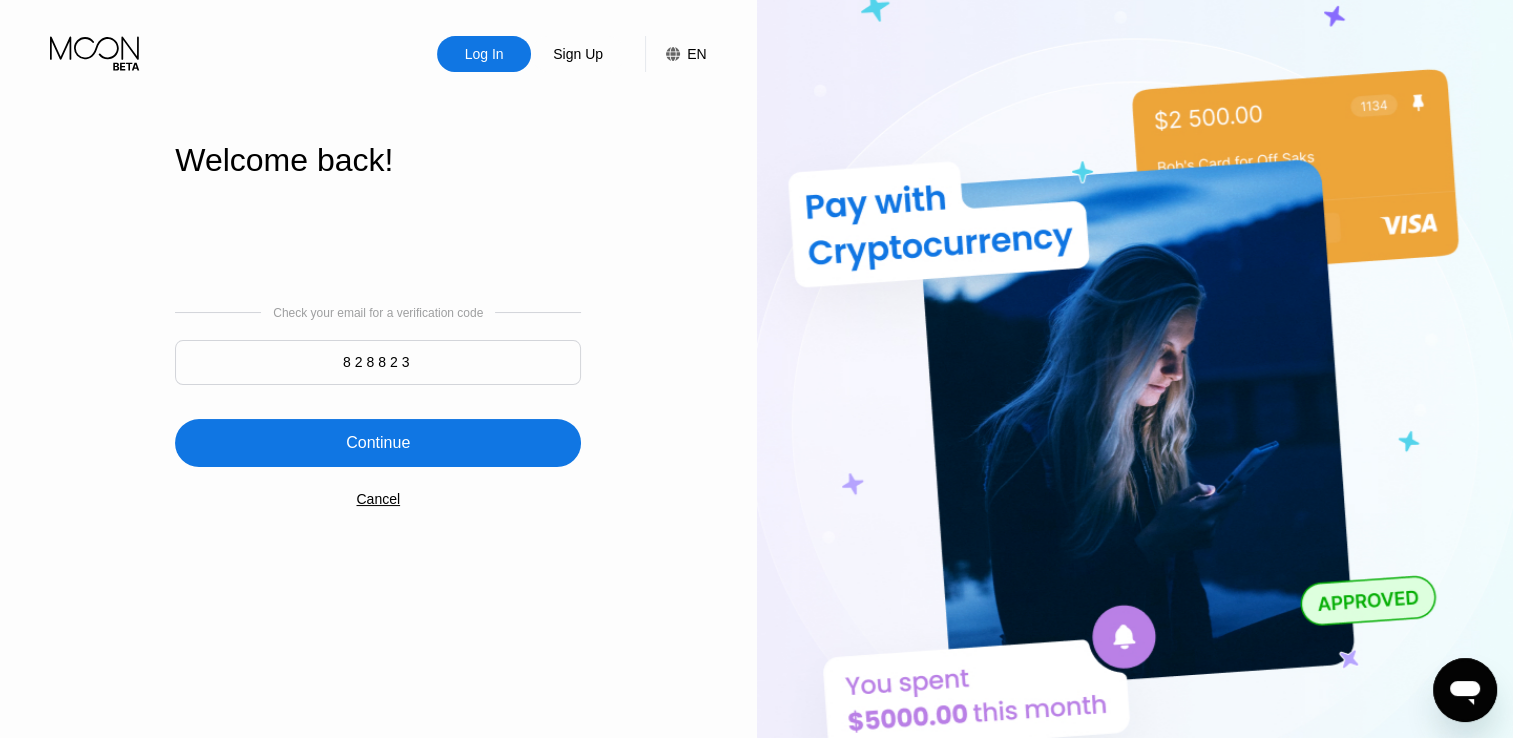 type on "828823" 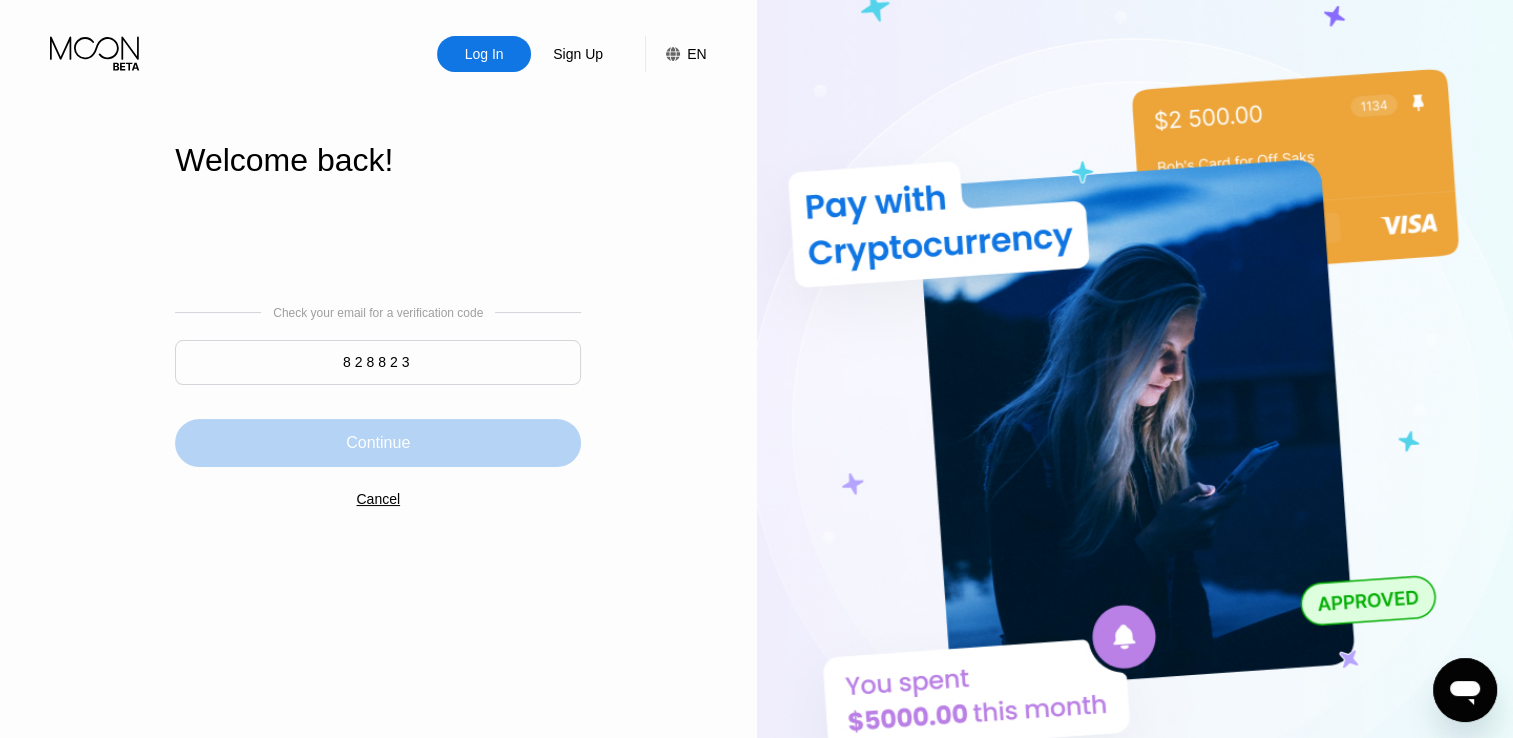 click on "Continue" at bounding box center [378, 443] 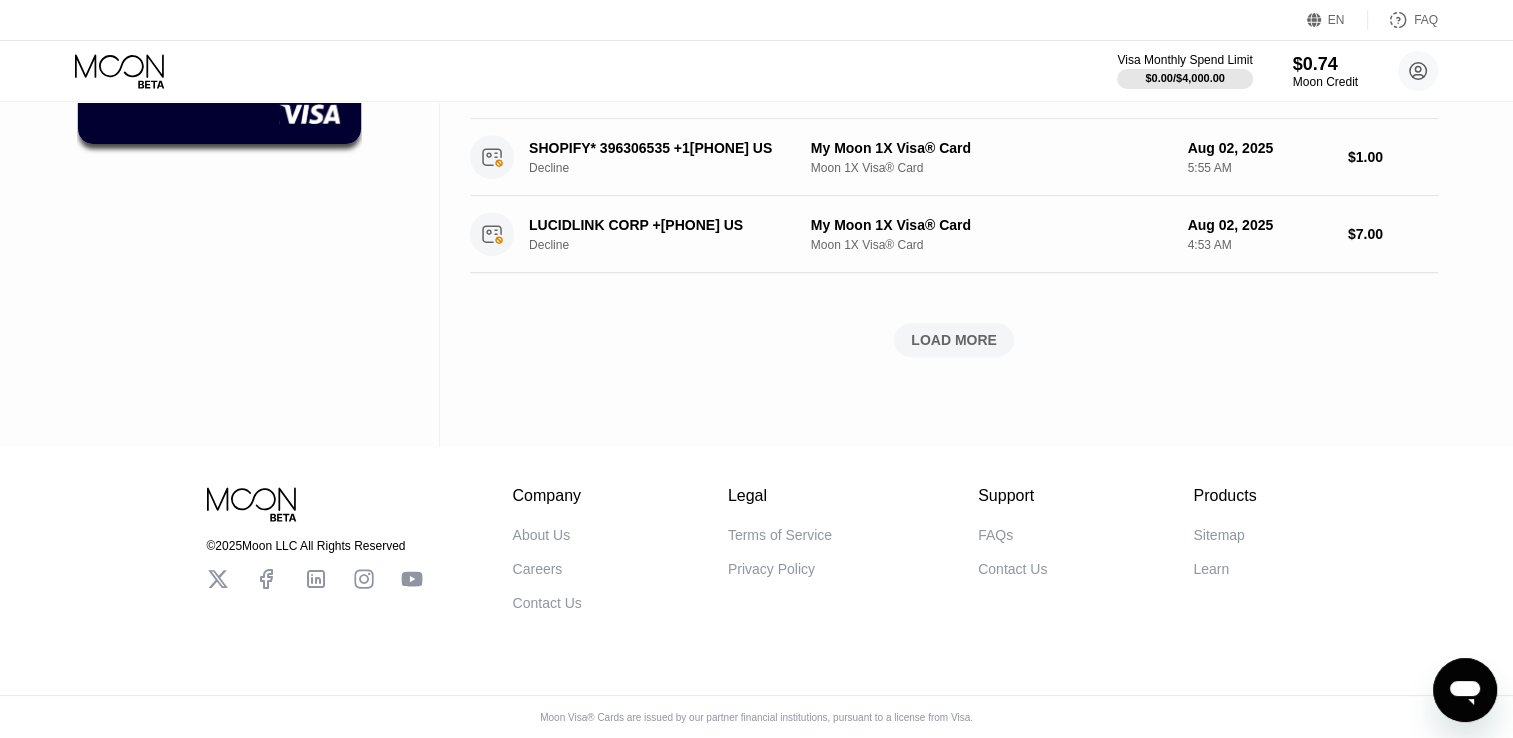 scroll, scrollTop: 887, scrollLeft: 0, axis: vertical 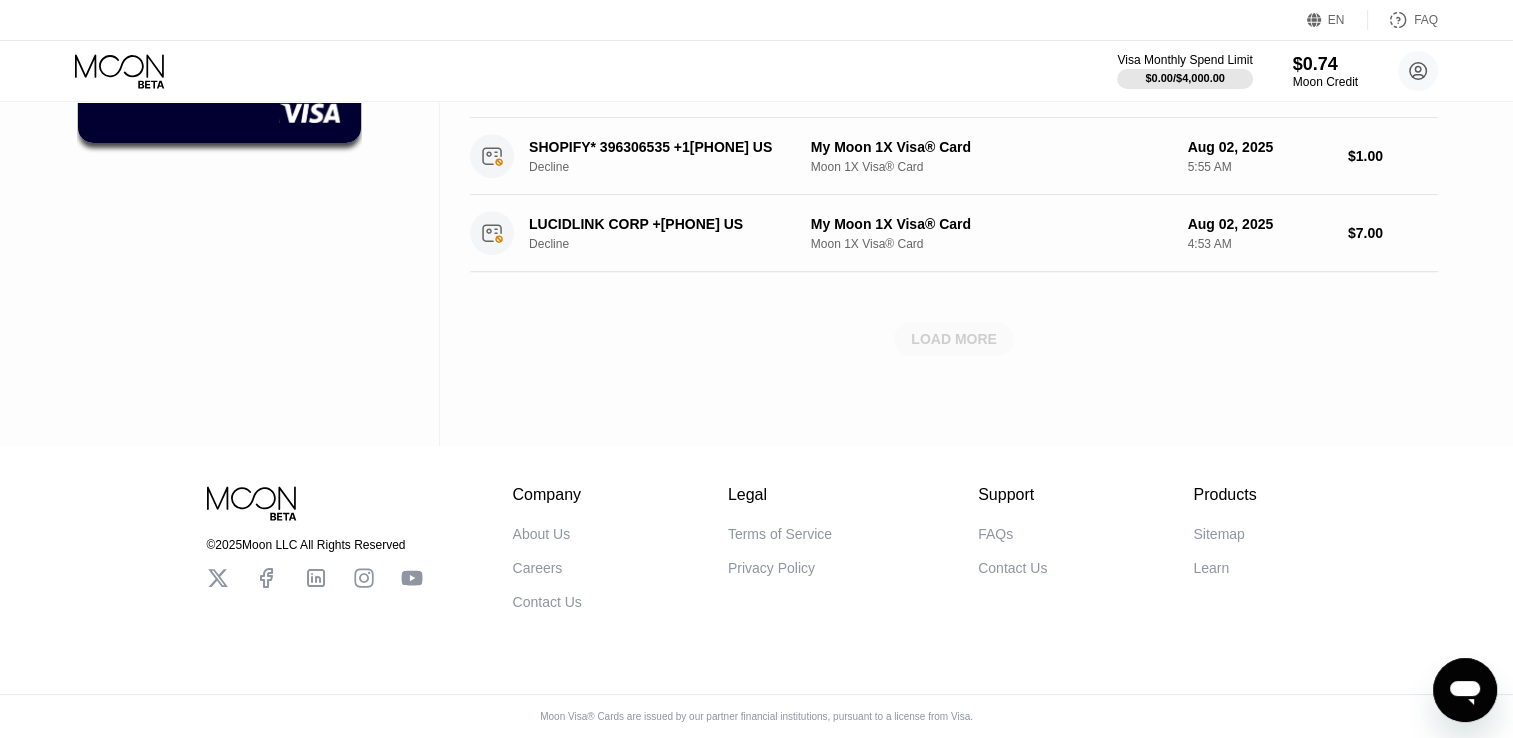 click on "LOAD MORE" at bounding box center [954, 339] 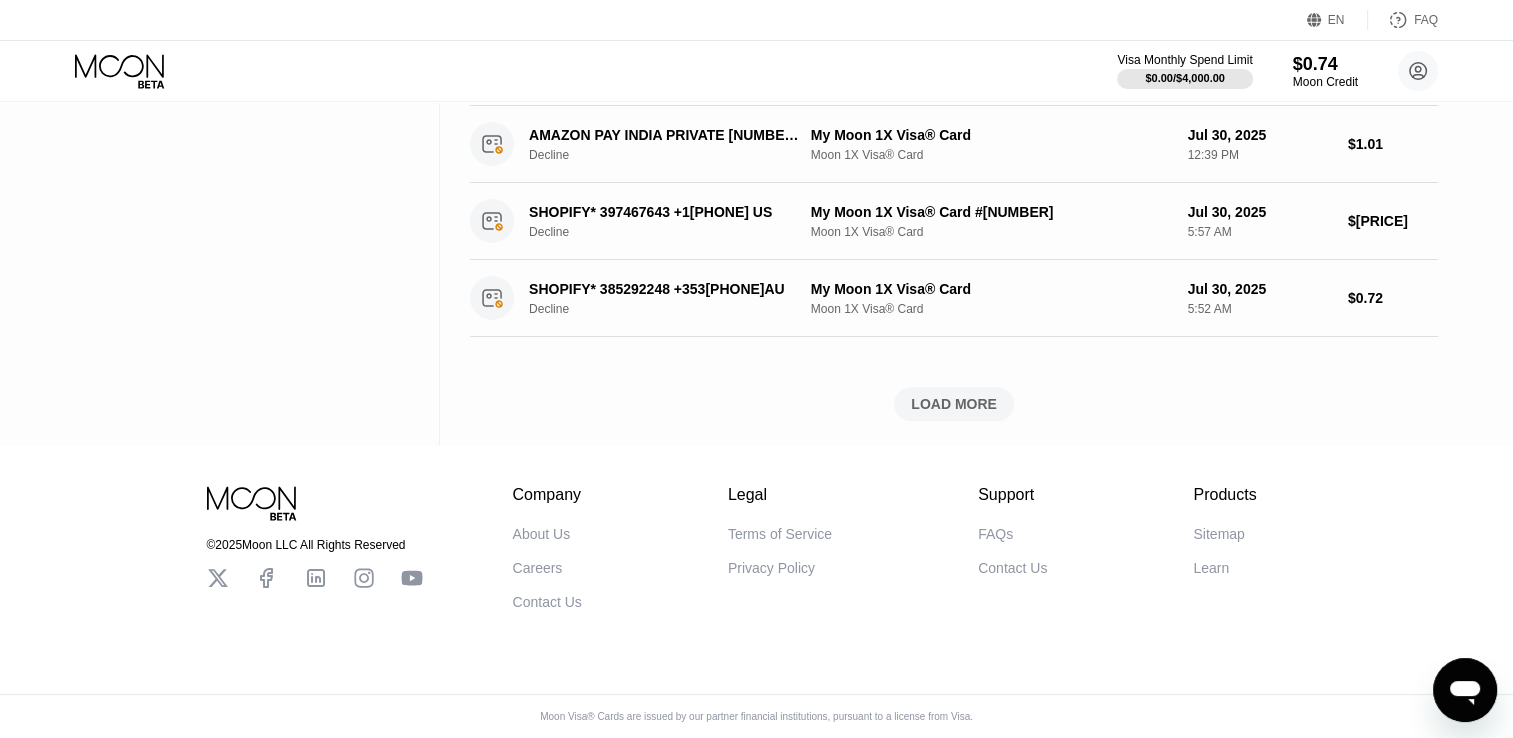 scroll, scrollTop: 1741, scrollLeft: 0, axis: vertical 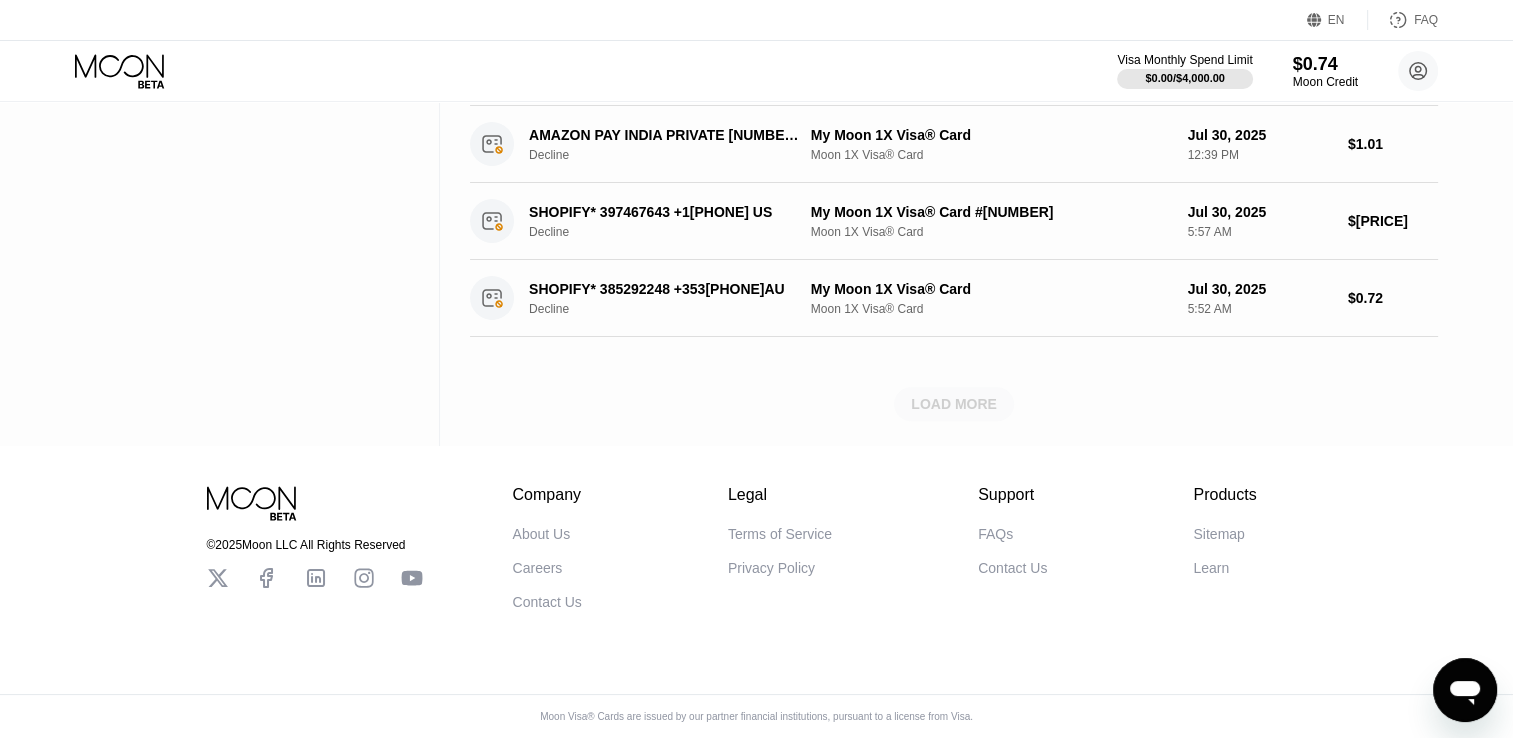 click on "LOAD MORE" at bounding box center [954, 404] 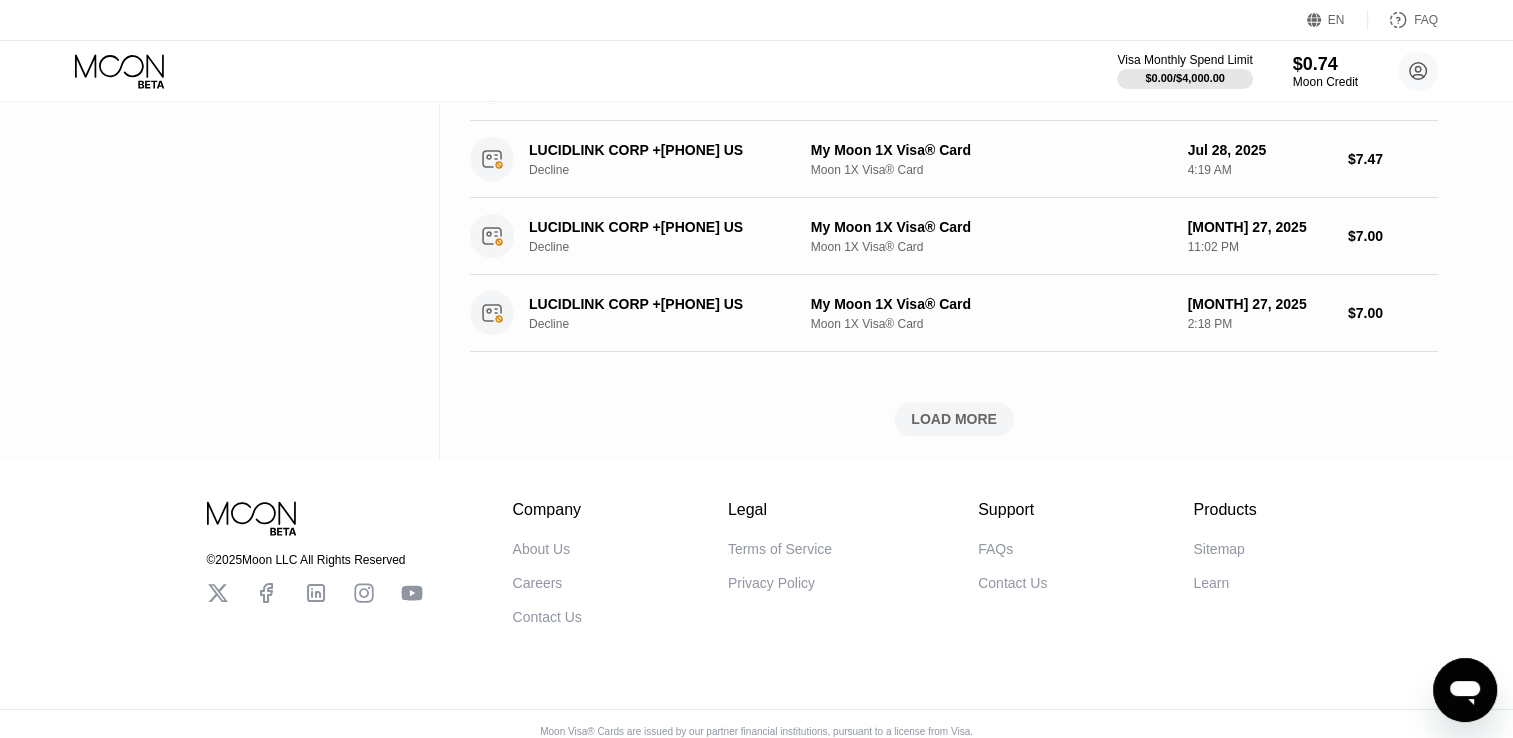 scroll, scrollTop: 2663, scrollLeft: 0, axis: vertical 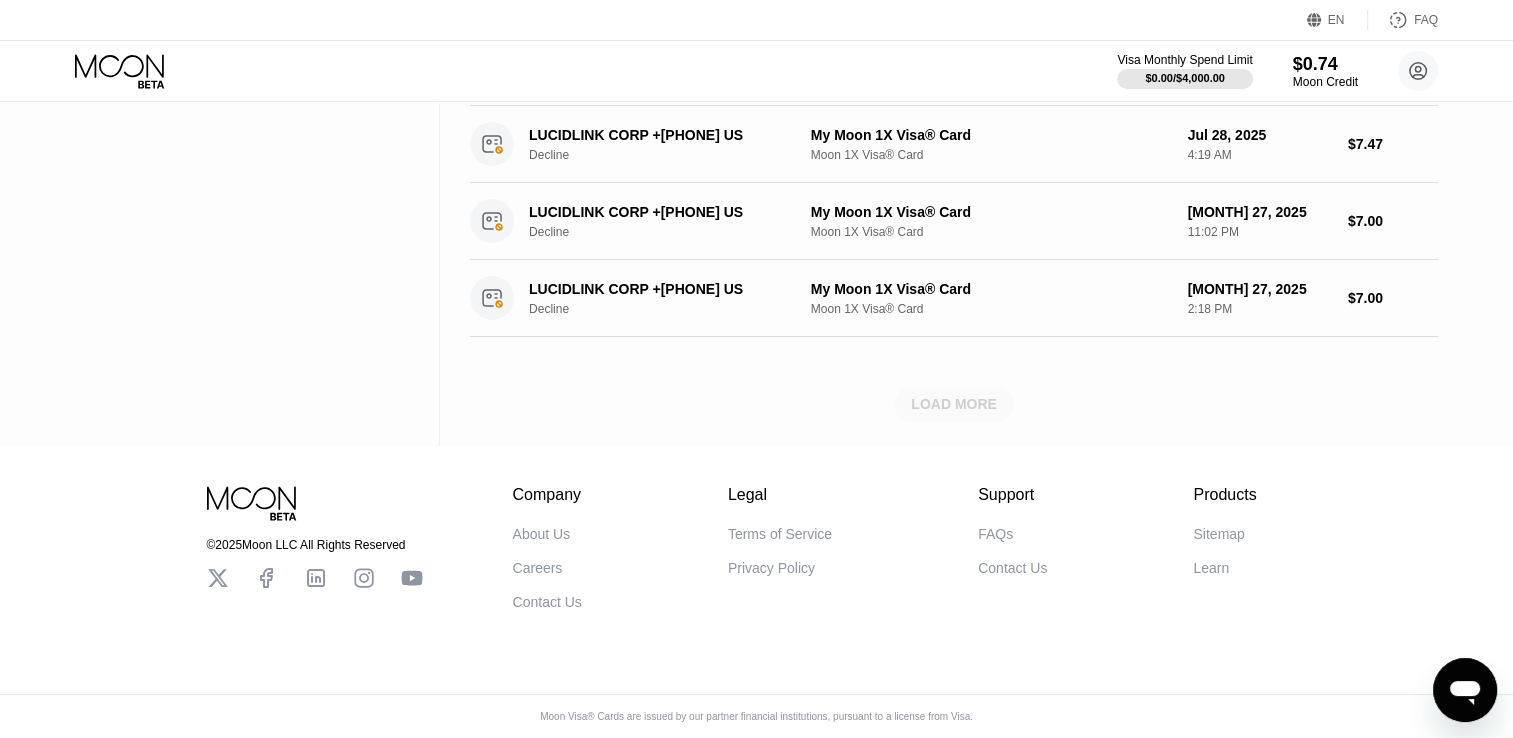 click on "LOAD MORE" at bounding box center [954, 404] 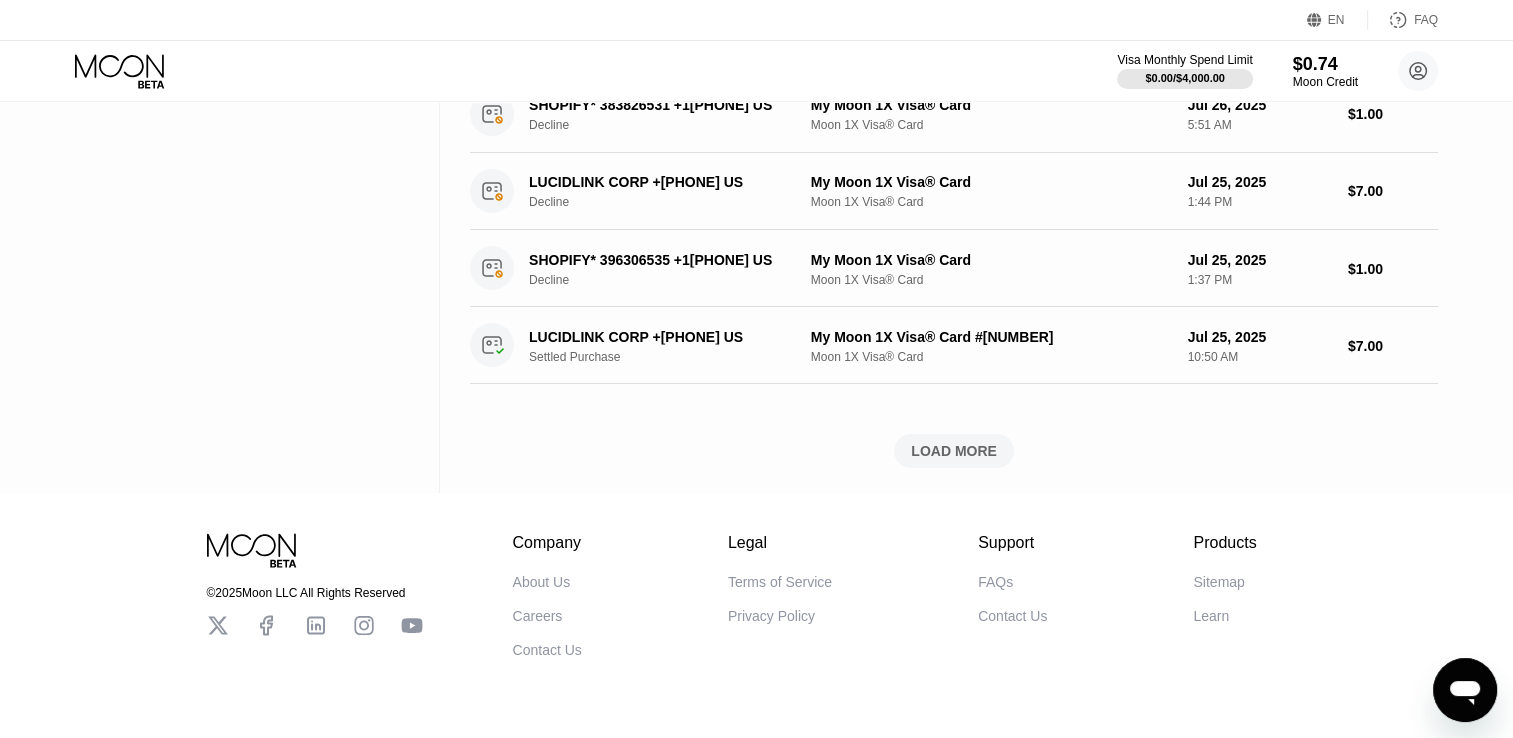 scroll, scrollTop: 3584, scrollLeft: 0, axis: vertical 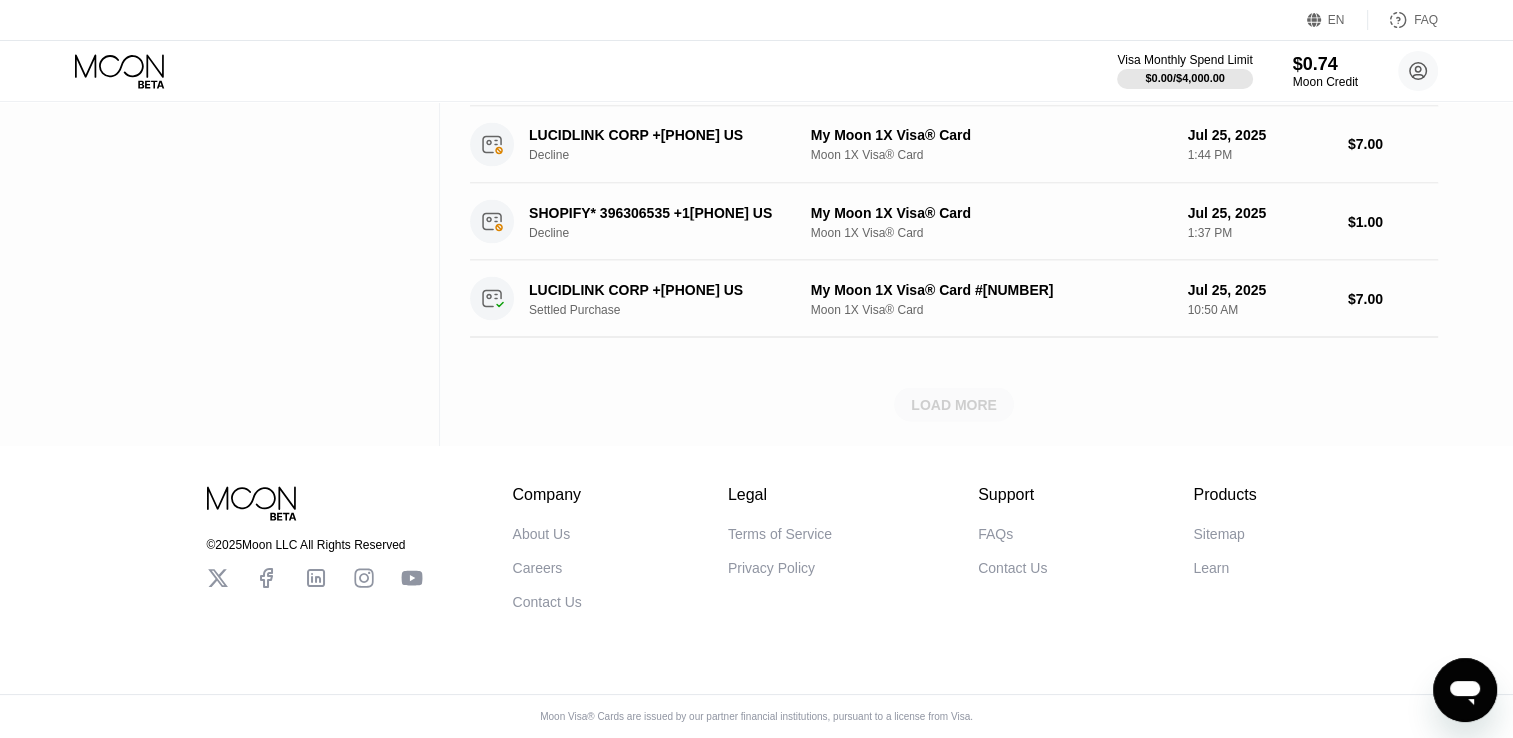 click on "LOAD MORE" at bounding box center [954, 404] 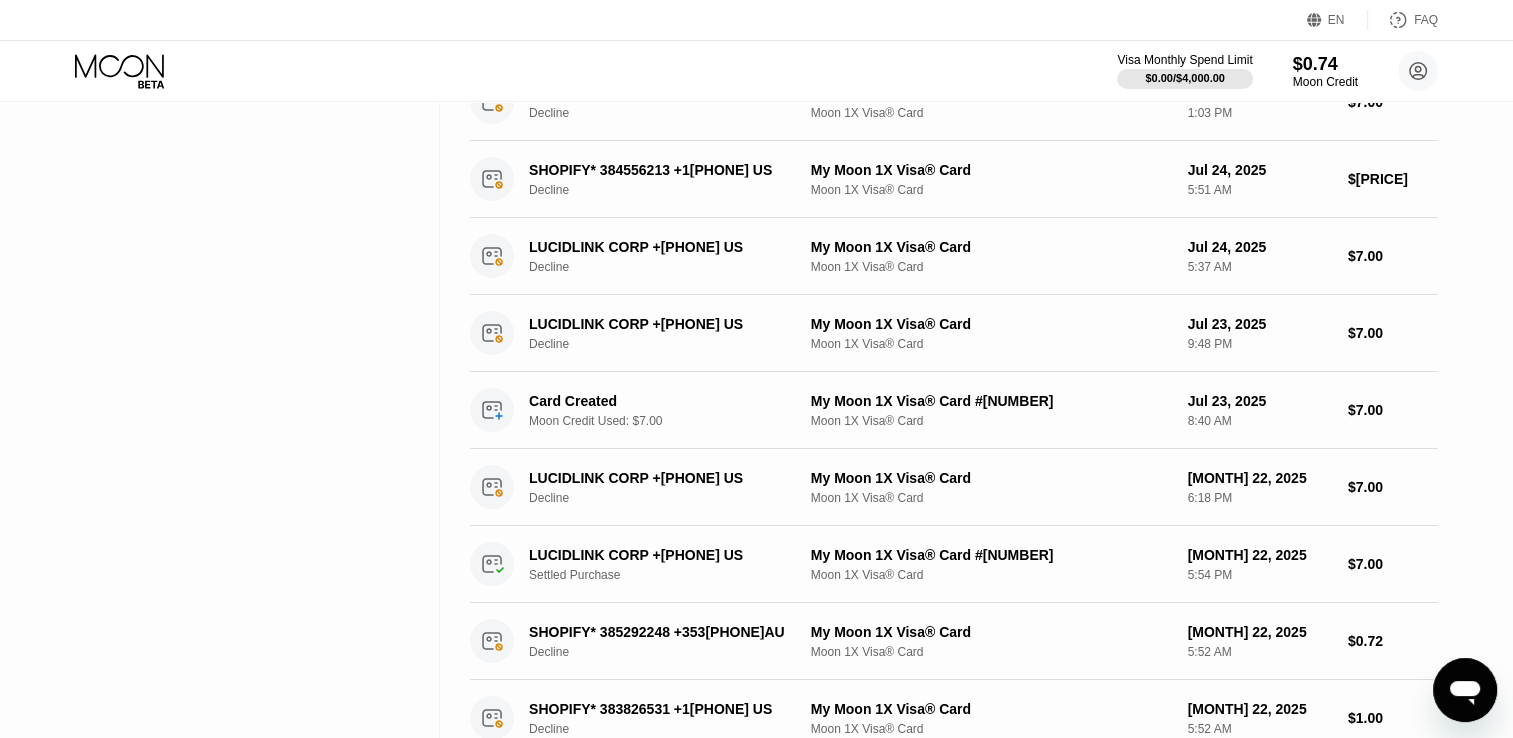 scroll, scrollTop: 4506, scrollLeft: 0, axis: vertical 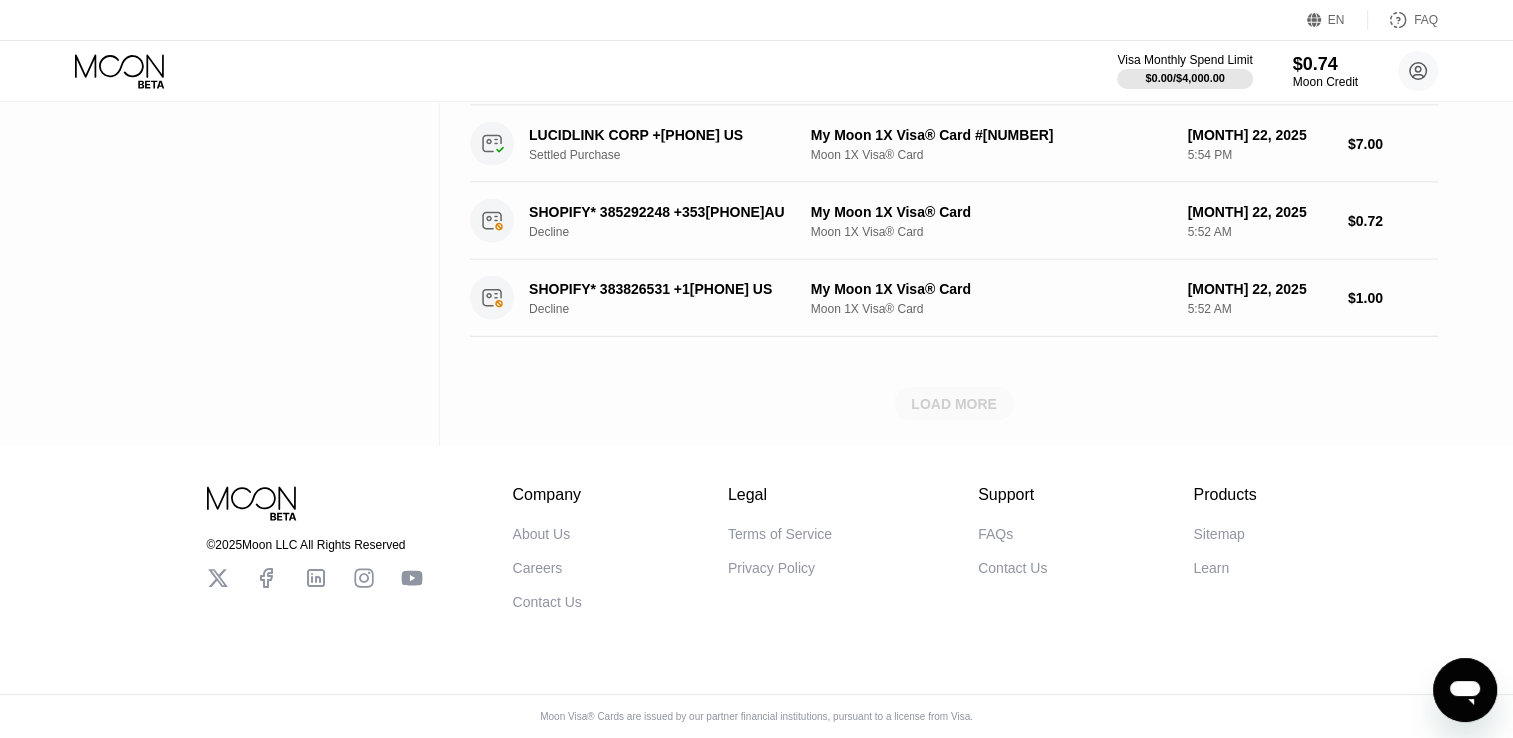 click on "LOAD MORE" at bounding box center (954, 404) 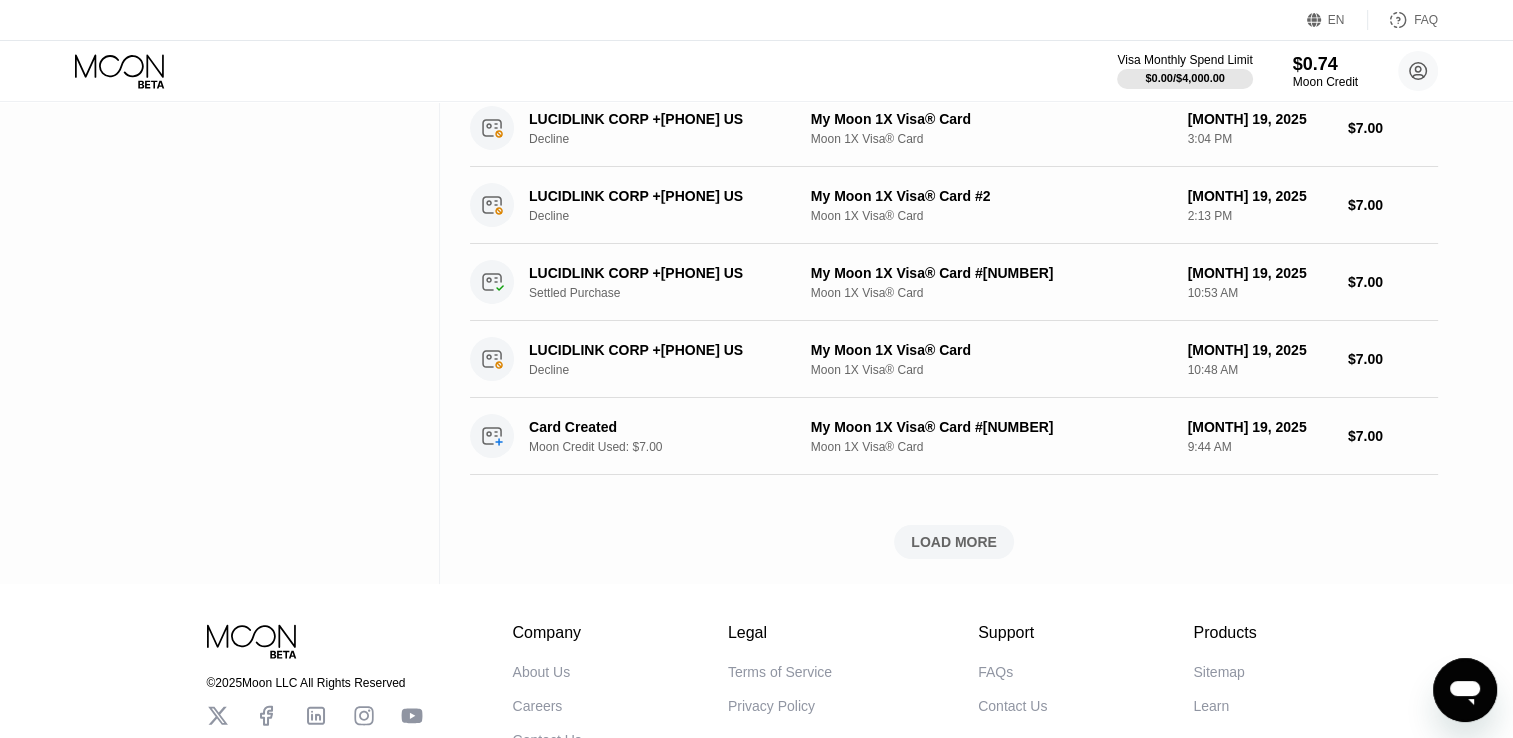 scroll, scrollTop: 5428, scrollLeft: 0, axis: vertical 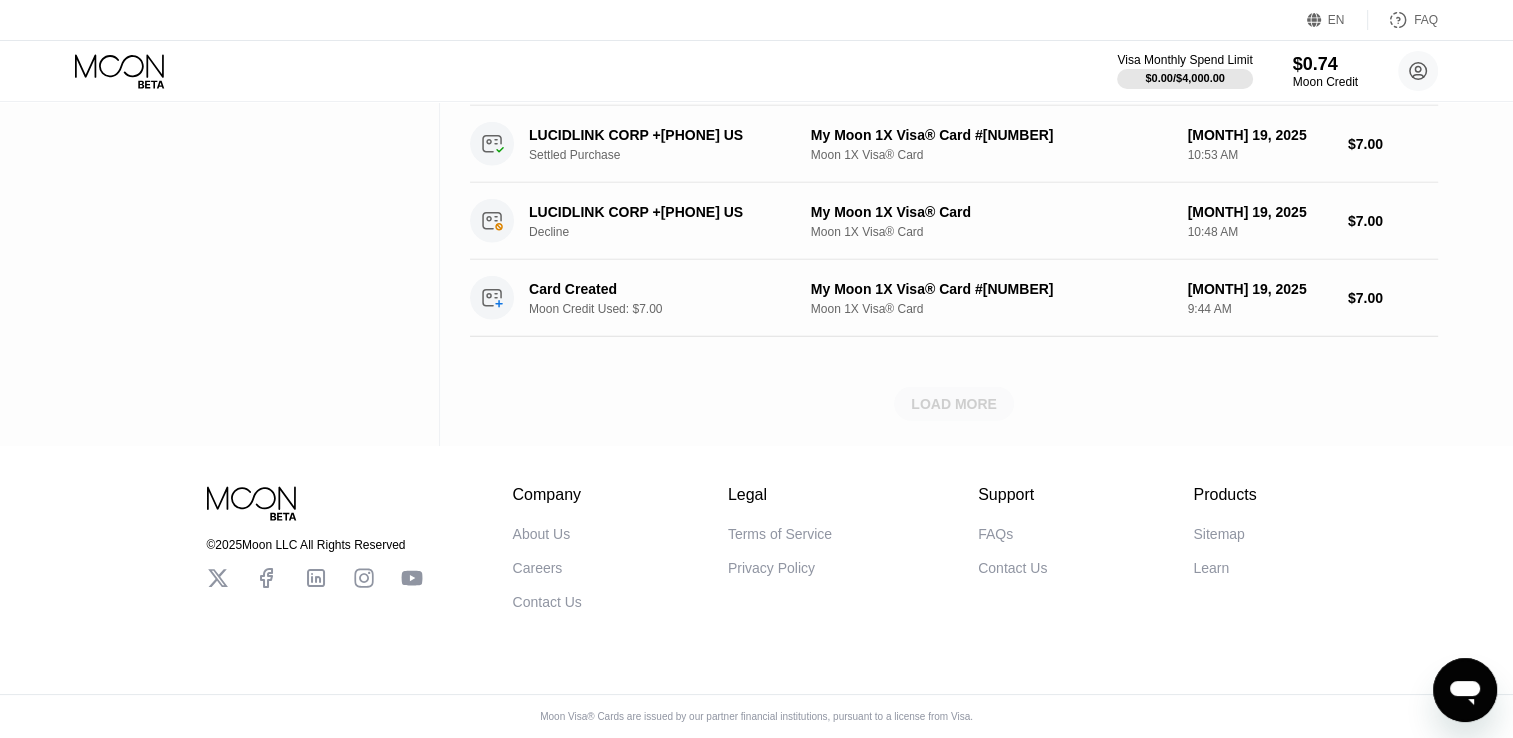 click on "LOAD MORE" at bounding box center [954, 404] 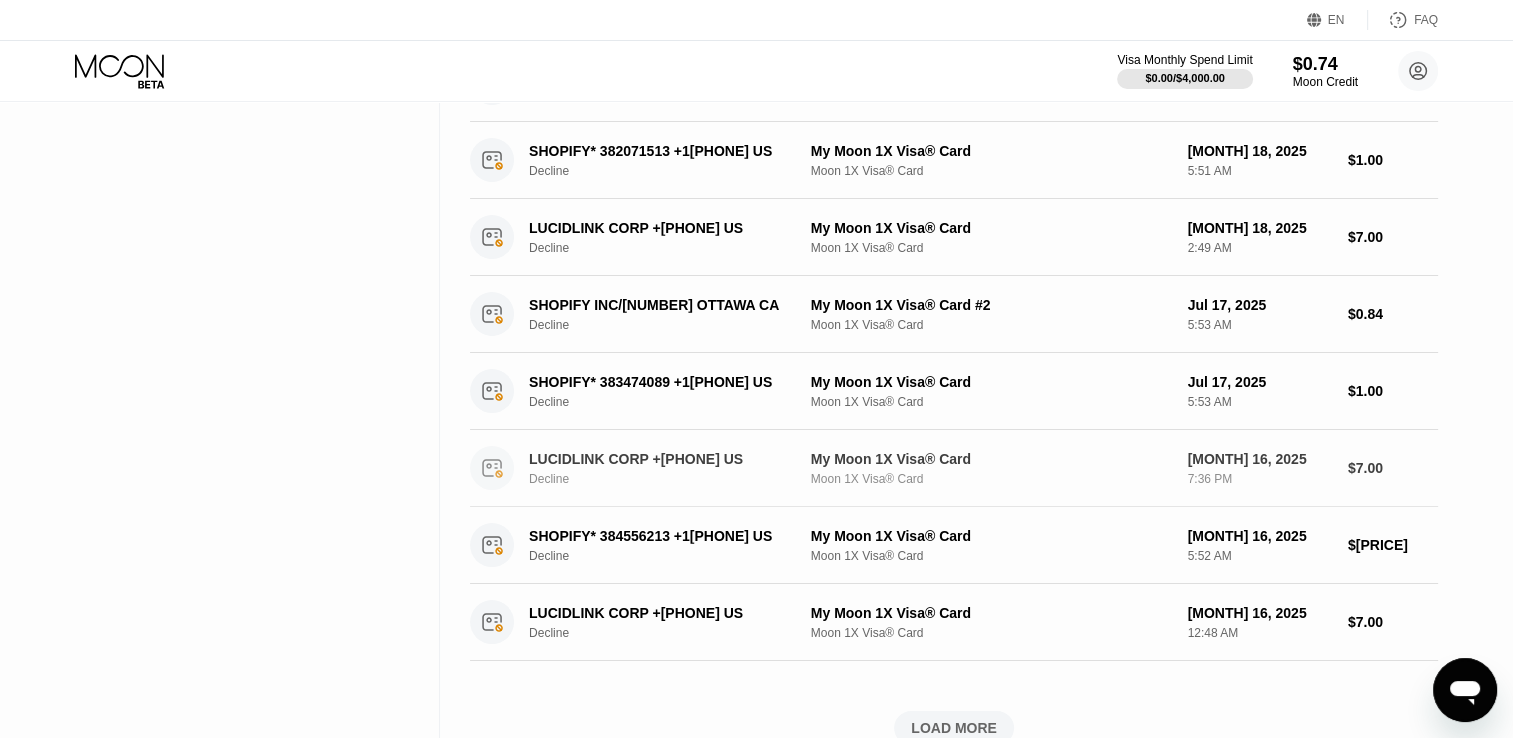 scroll, scrollTop: 6328, scrollLeft: 0, axis: vertical 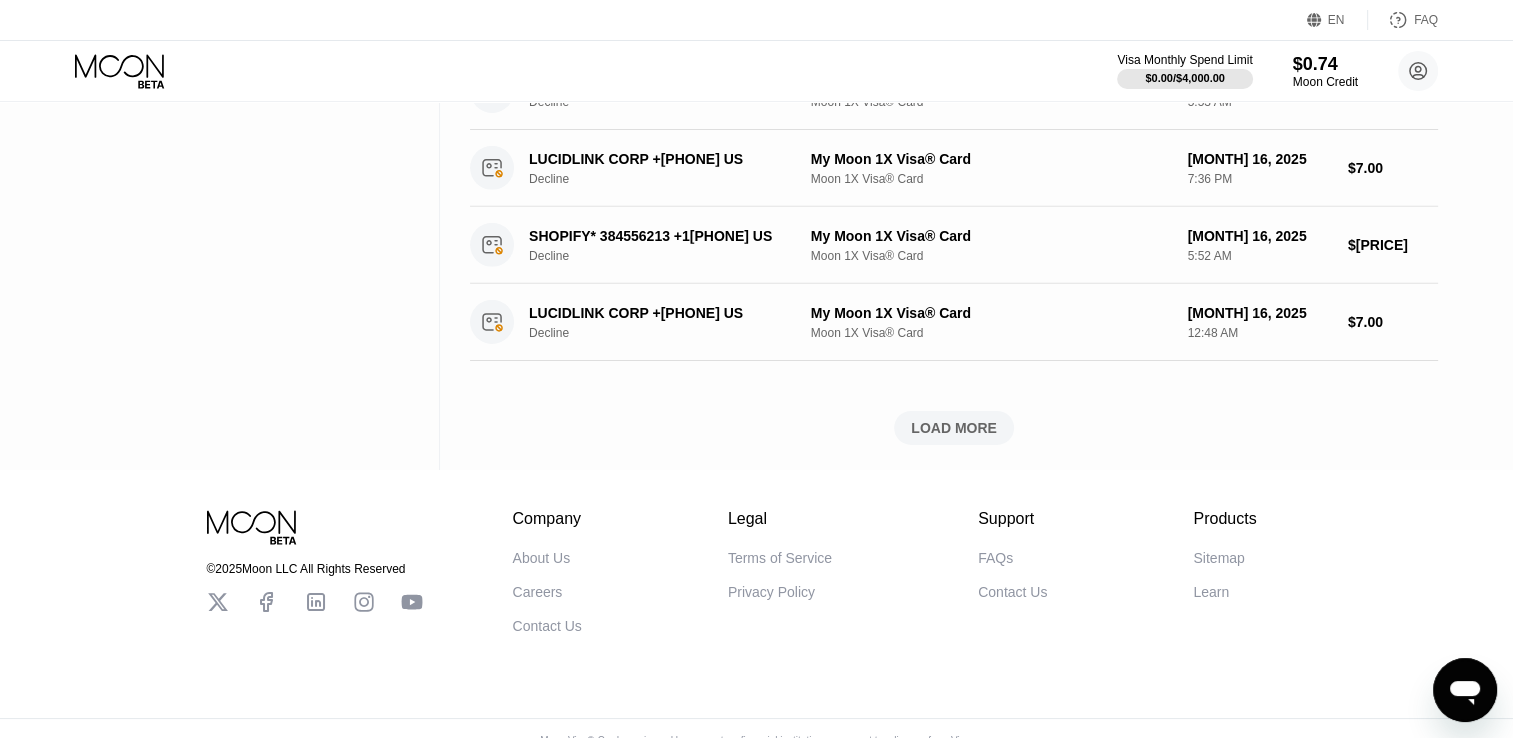click on "LOAD MORE" at bounding box center [954, 428] 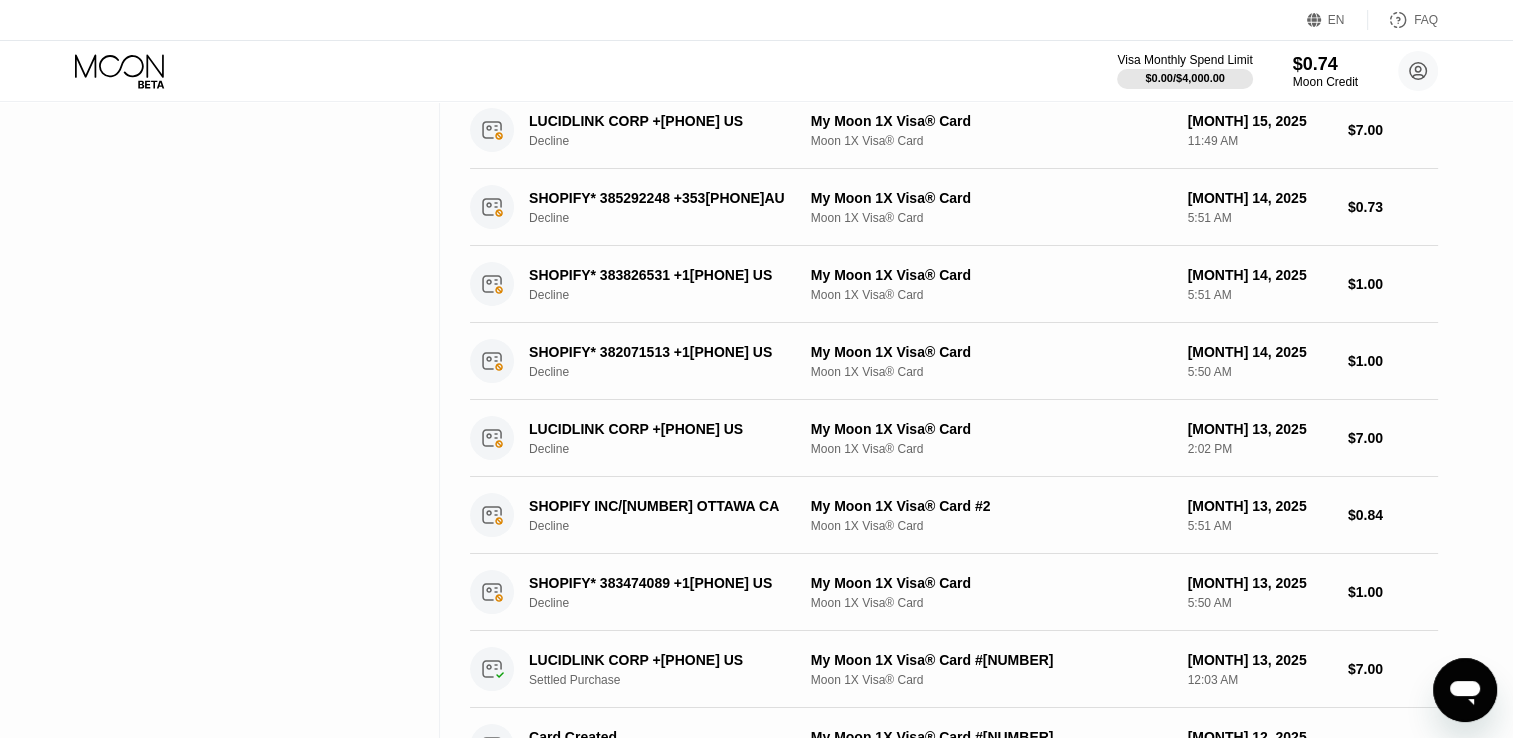 scroll, scrollTop: 7271, scrollLeft: 0, axis: vertical 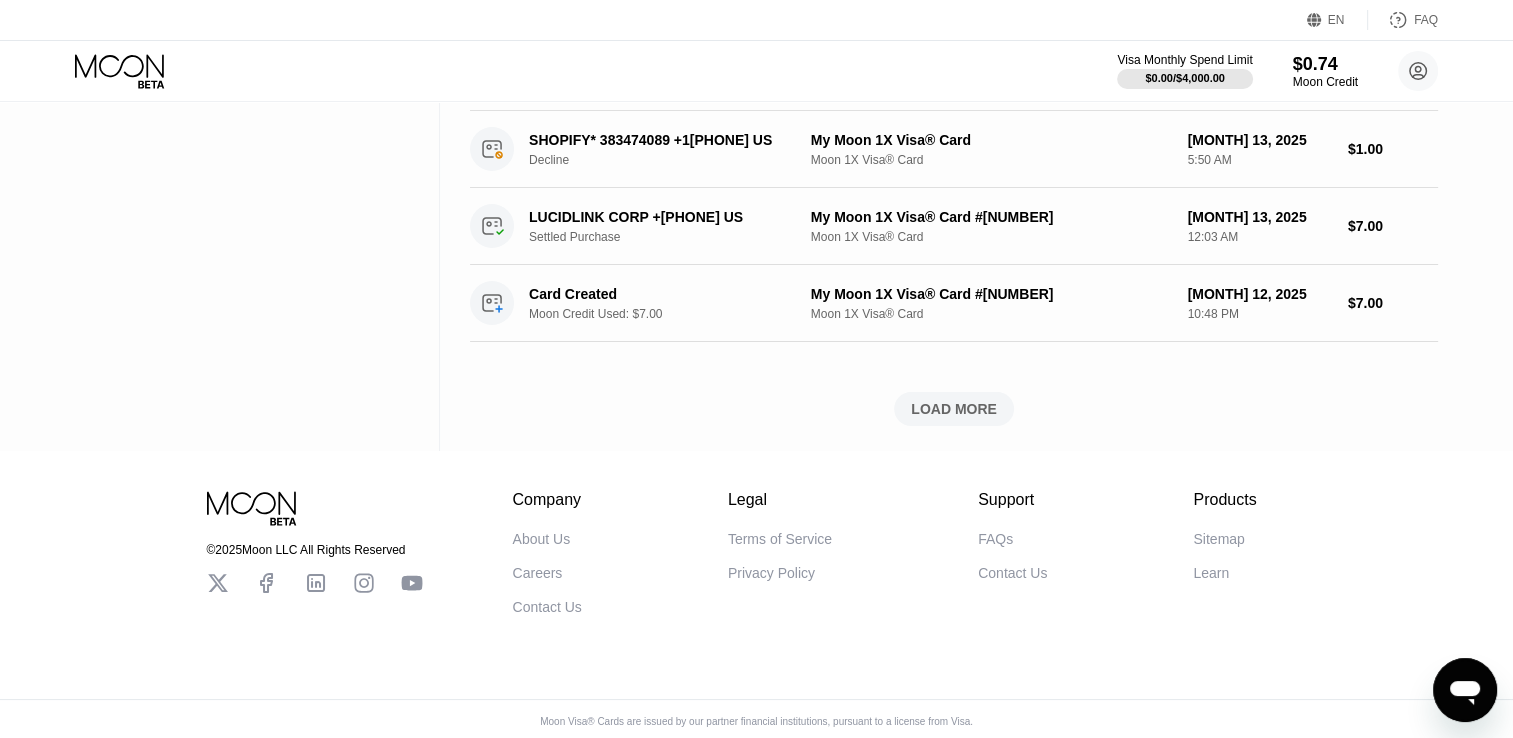 click on "LOAD MORE" at bounding box center [954, 409] 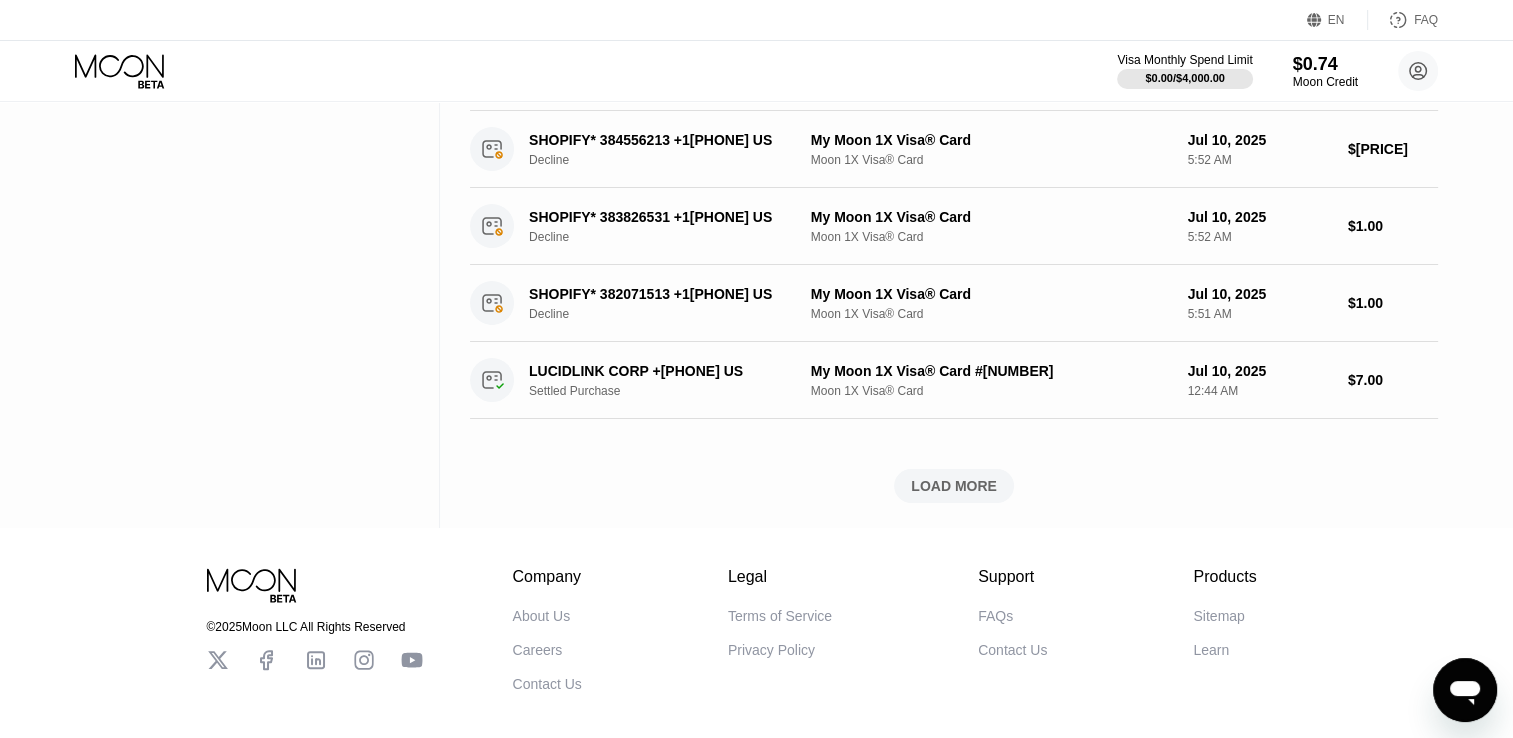 scroll, scrollTop: 8171, scrollLeft: 0, axis: vertical 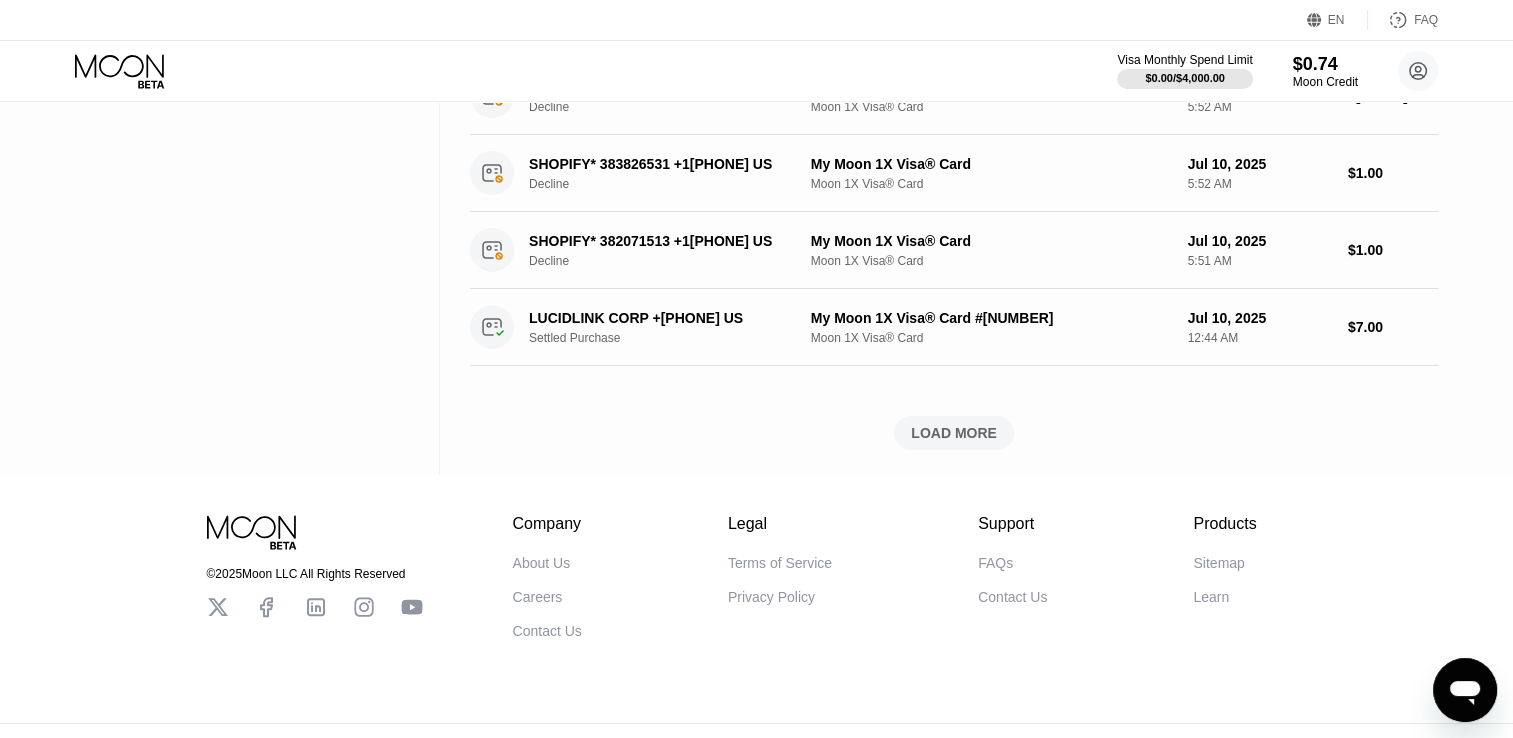 click on "Activity Export Transaction Detail Card or Product Detail Date & Time Amount LUCIDLINK CORP           +[PHONE] US Decline My Moon 1X Visa® Card #[NUMBER] Moon 1X Visa® Card [MONTH] 03, 2025 [TIME] PM $[PRICE] LUCIDLINK CORP           +[PHONE] US Decline My Moon 1X Visa® Card Moon 1X Visa® Card [MONTH] 03, 2025 [TIME] PM $[PRICE] SHOPIFY* 397467643       +1[PHONE] US Decline My Moon 1X Visa® Card #[NUMBER] Moon 1X Visa® Card [MONTH] 03, 2025 [TIME] AM $[PRICE] LUCIDLINK CORP           +[PHONE] US Decline My Moon 1X Visa® Card Moon 1X Visa® Card [MONTH] 02, 2025 [TIME] PM $[PRICE] LUCIDLINK CORP           +[PHONE] US Decline My Moon 1X Visa® Card Moon 1X Visa® Card [MONTH] 02, 2025 [TIME] PM $[PRICE] LUCIDLINK CORP           +[PHONE] US Decline My Moon 1X Visa® Card Moon 1X Visa® Card [MONTH] 02, 2025 [TIME] PM $[PRICE] LUCIDLINK CORP           +[PHONE] US Decline My Moon 1X Visa® Card Moon 1X Visa® Card [MONTH] 02, 2025" at bounding box center [954, -3797] 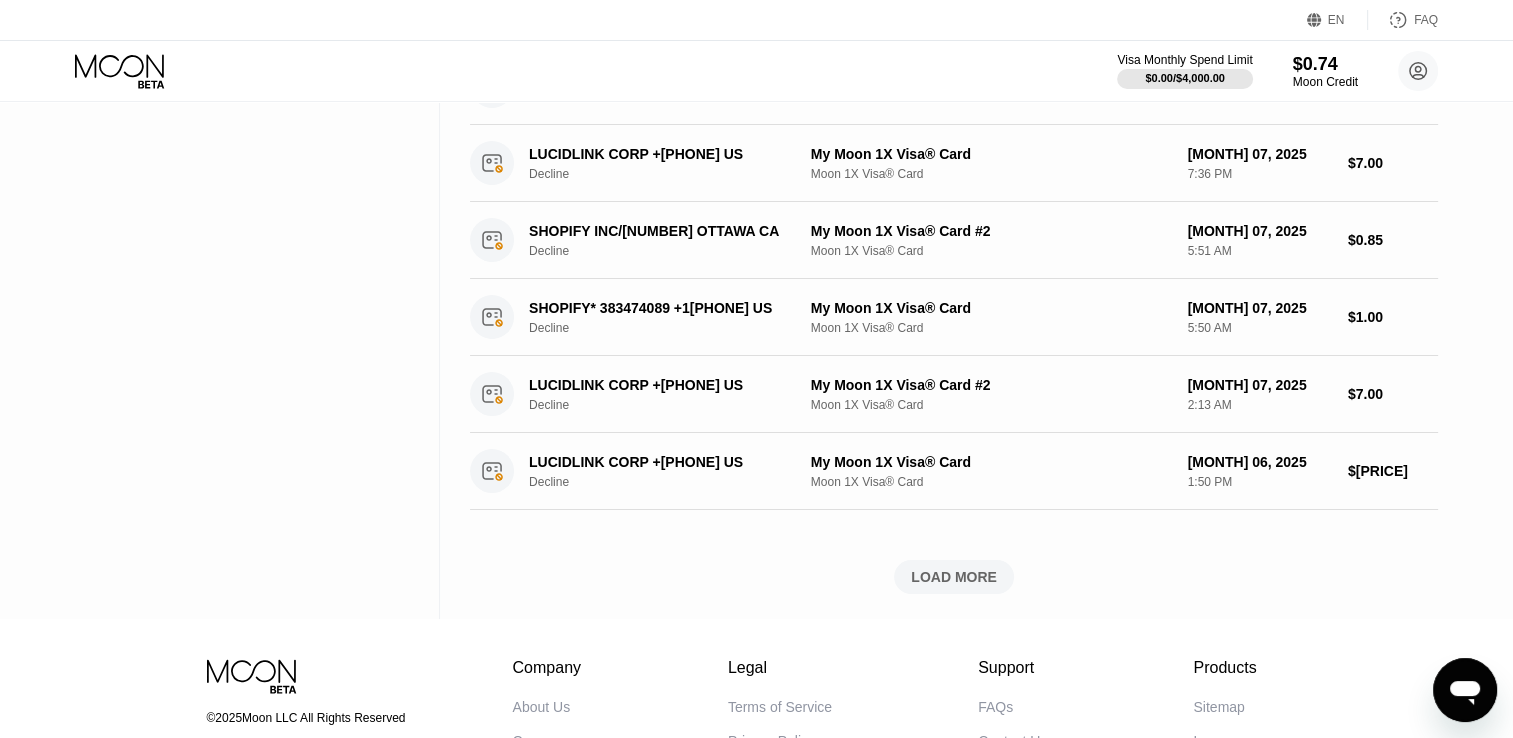 scroll, scrollTop: 9071, scrollLeft: 0, axis: vertical 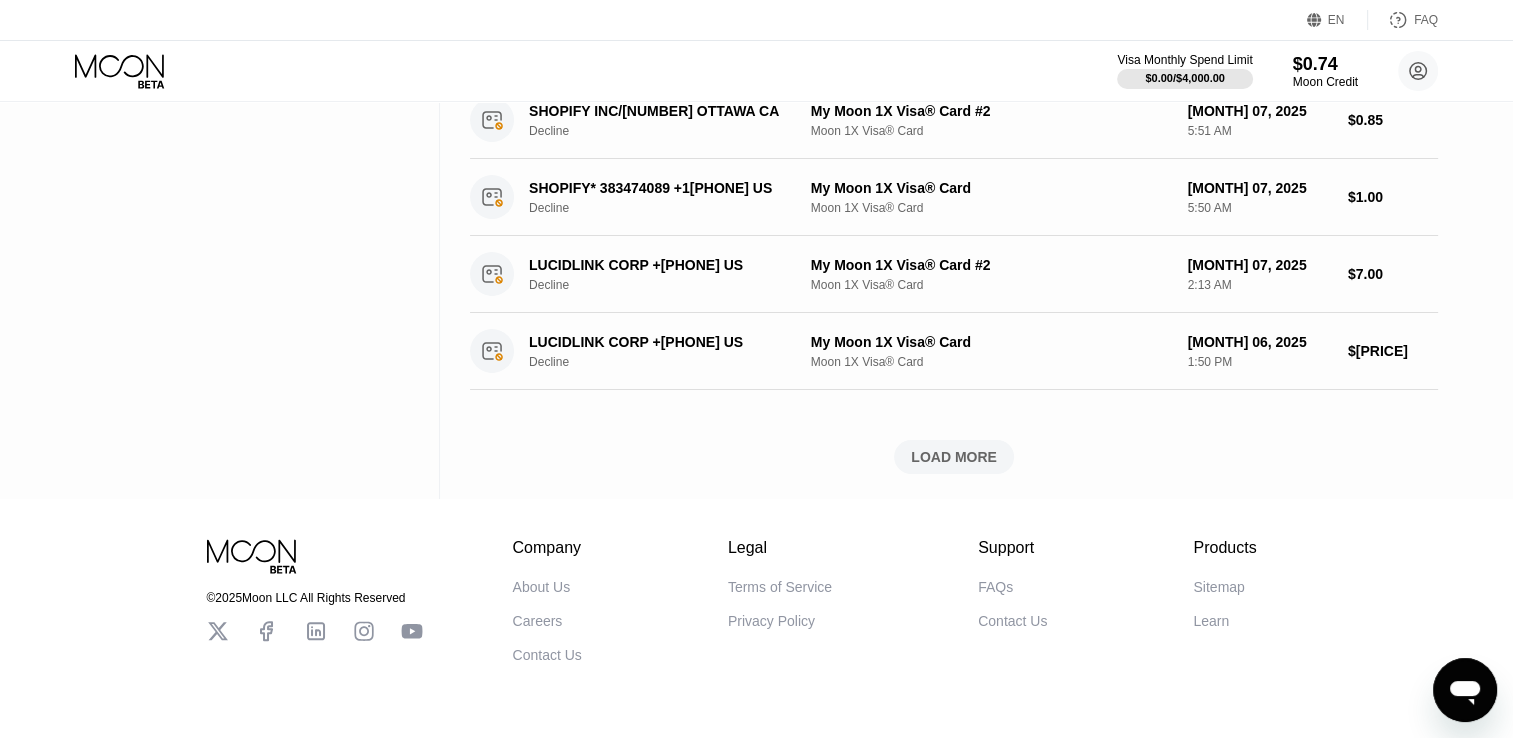click on "Activity Export Transaction Detail Card or Product Detail Date & Time Amount LUCIDLINK CORP           +[PHONE] US Decline My Moon 1X Visa® Card #[NUMBER] Moon 1X Visa® Card [MONTH] 03, 2025 [TIME] PM $[PRICE] LUCIDLINK CORP           +[PHONE] US Decline My Moon 1X Visa® Card Moon 1X Visa® Card [MONTH] 03, 2025 [TIME] PM $[PRICE] SHOPIFY* 397467643       +1[PHONE] US Decline My Moon 1X Visa® Card #[NUMBER] Moon 1X Visa® Card [MONTH] 03, 2025 [TIME] AM $[PRICE] LUCIDLINK CORP           +[PHONE] US Decline My Moon 1X Visa® Card Moon 1X Visa® Card [MONTH] 02, 2025 [TIME] PM $[PRICE] LUCIDLINK CORP           +[PHONE] US Decline My Moon 1X Visa® Card Moon 1X Visa® Card [MONTH] 02, 2025 [TIME] PM $[PRICE] LUCIDLINK CORP           +[PHONE] US Decline My Moon 1X Visa® Card Moon 1X Visa® Card [MONTH] 02, 2025 [TIME] PM $[PRICE] LUCIDLINK CORP           +[PHONE] US Decline My Moon 1X Visa® Card Moon 1X Visa® Card [MONTH] 02, 2025" at bounding box center [954, -4235] 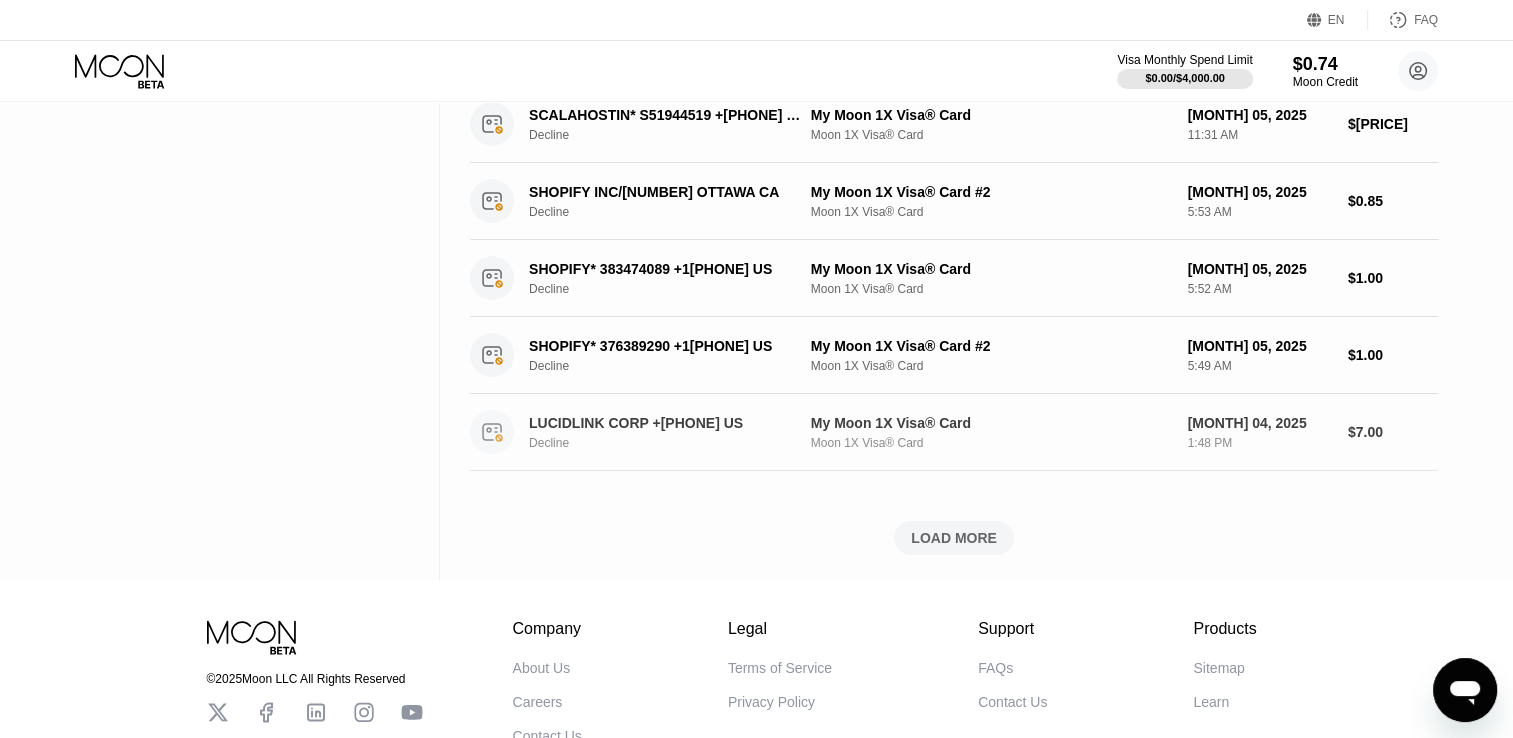 scroll, scrollTop: 10036, scrollLeft: 0, axis: vertical 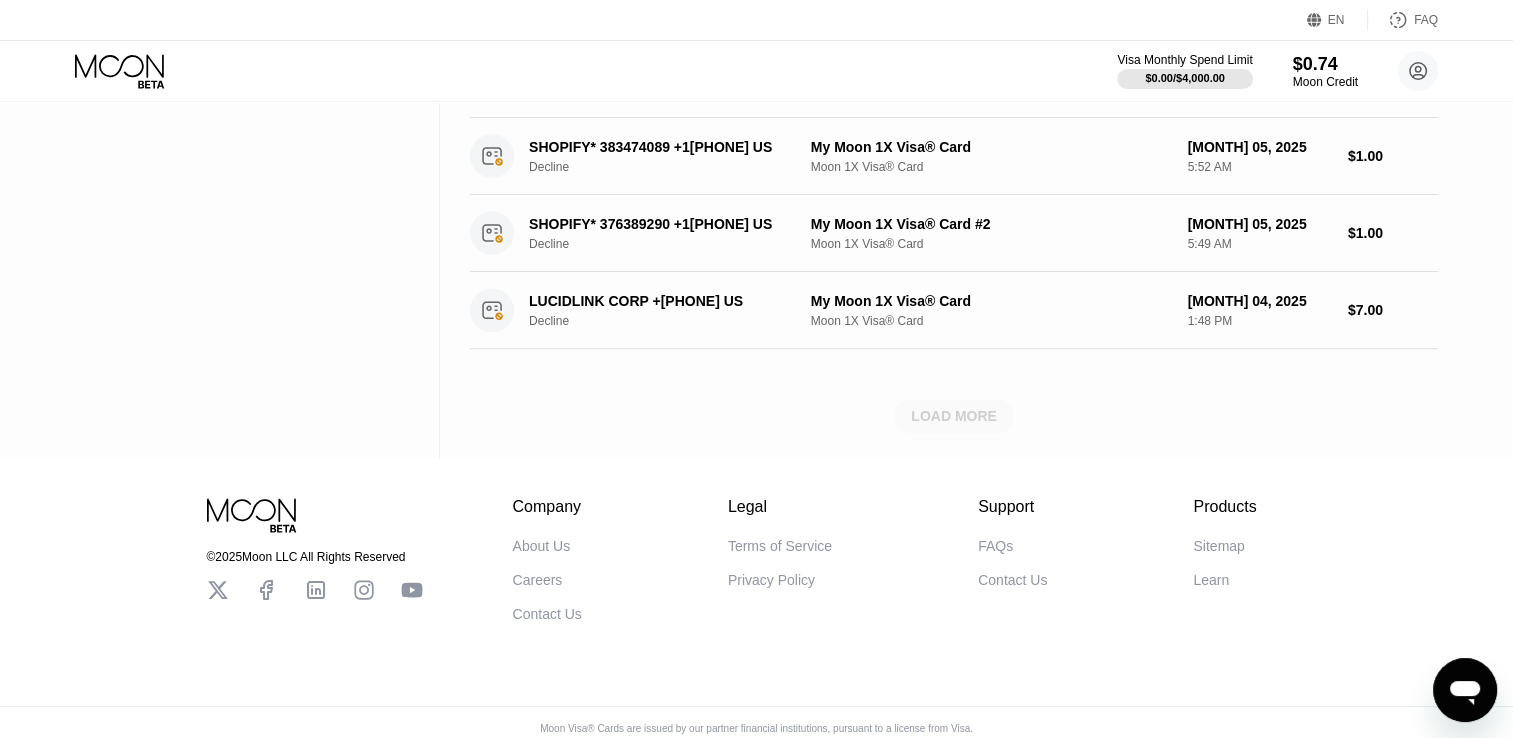 click on "LOAD MORE" at bounding box center (954, 416) 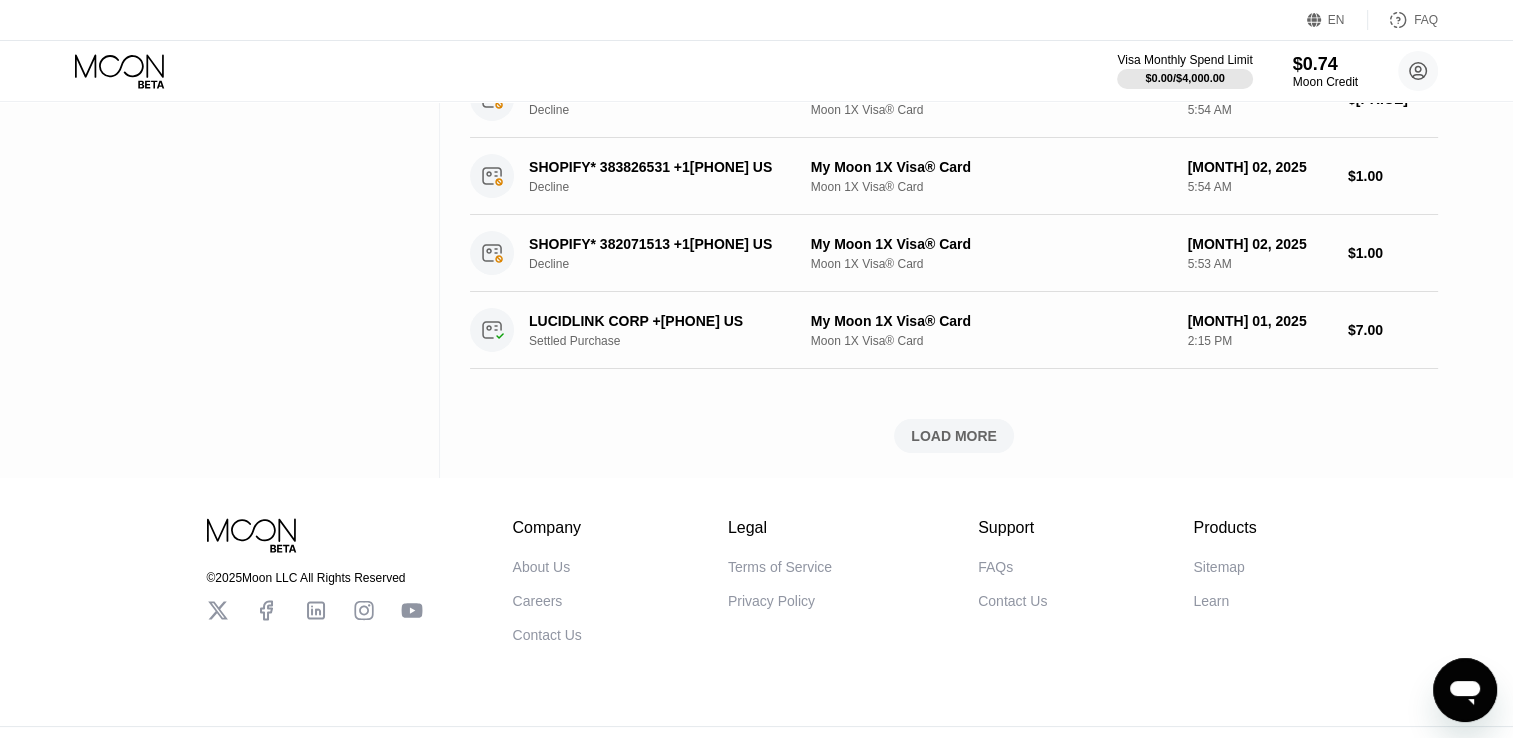 scroll, scrollTop: 10957, scrollLeft: 0, axis: vertical 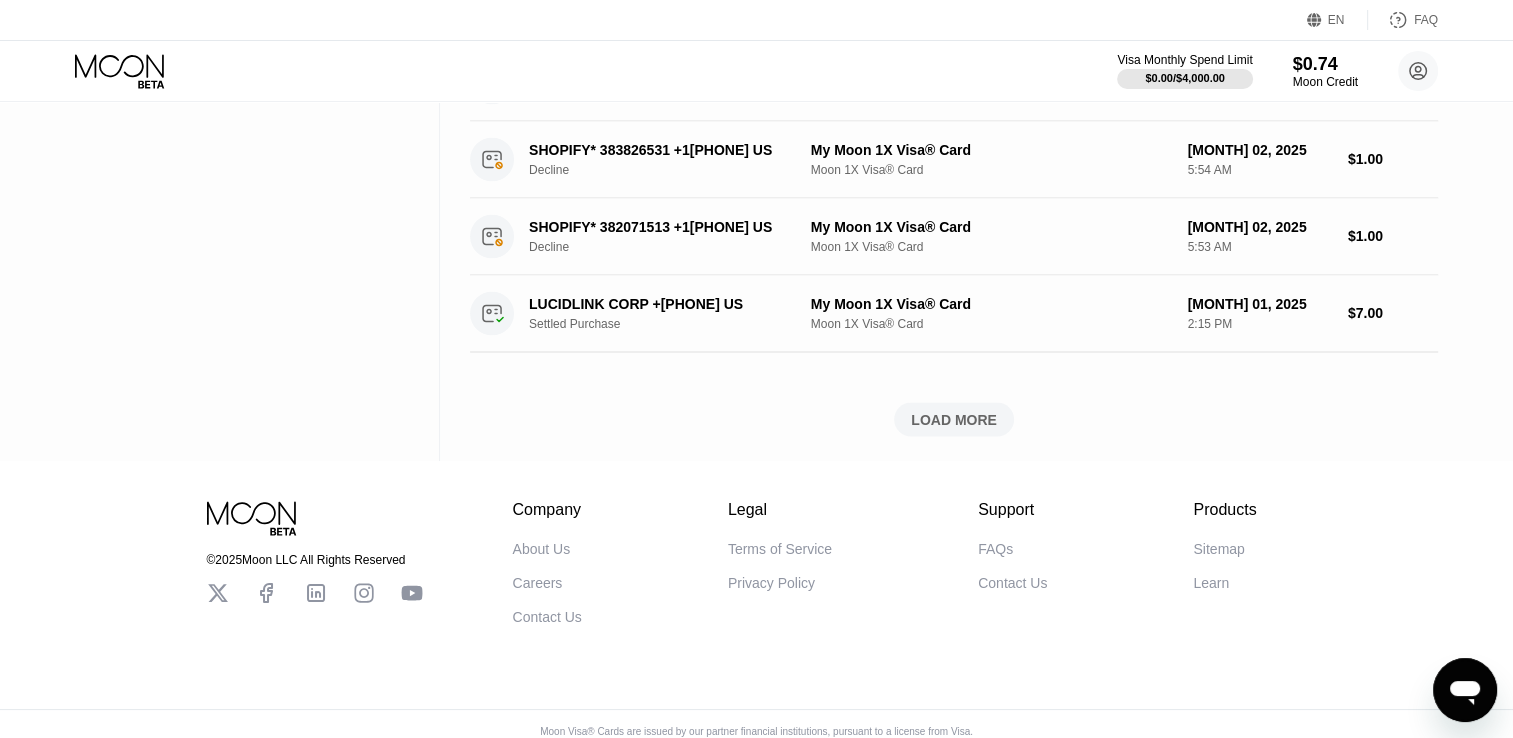click on "LOAD MORE" at bounding box center (954, 419) 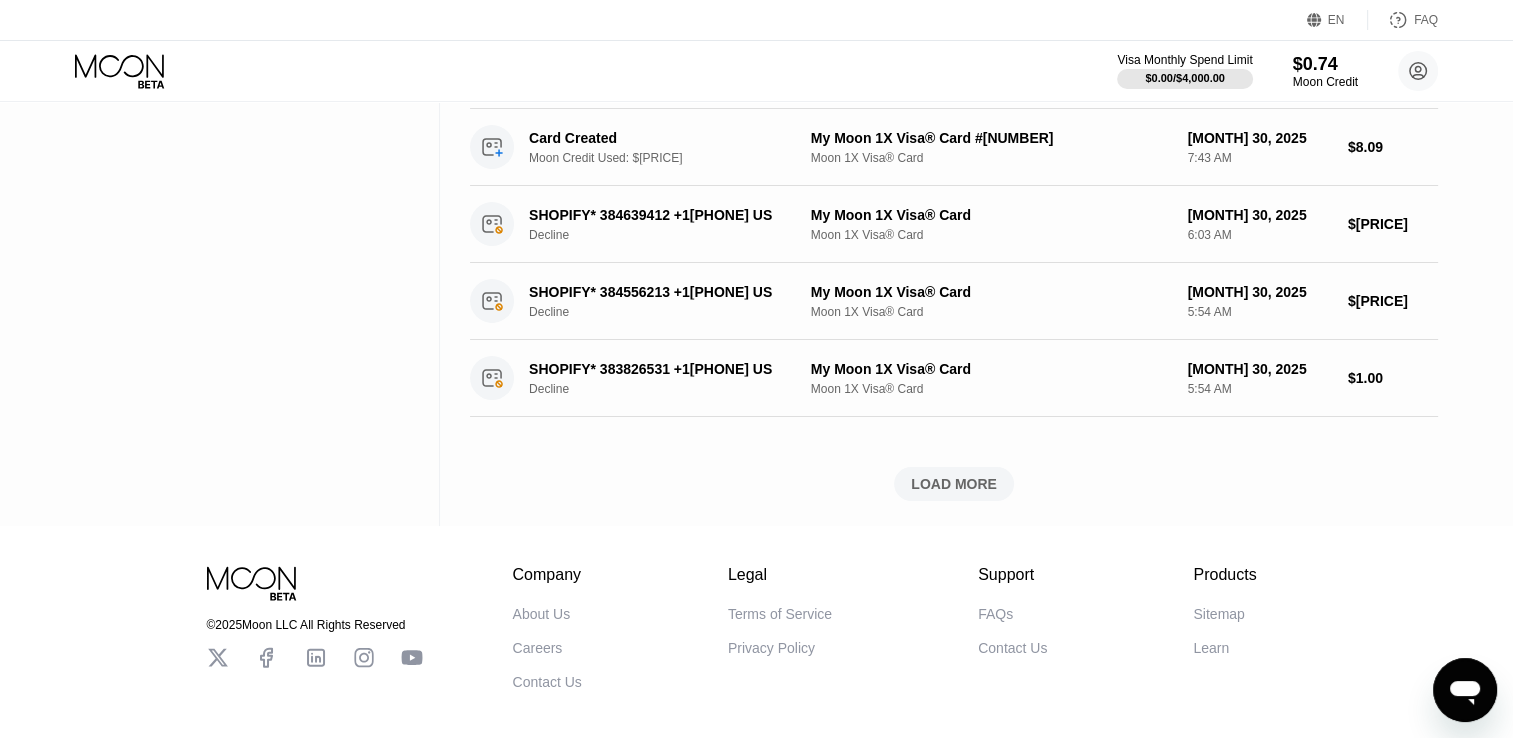 scroll, scrollTop: 11857, scrollLeft: 0, axis: vertical 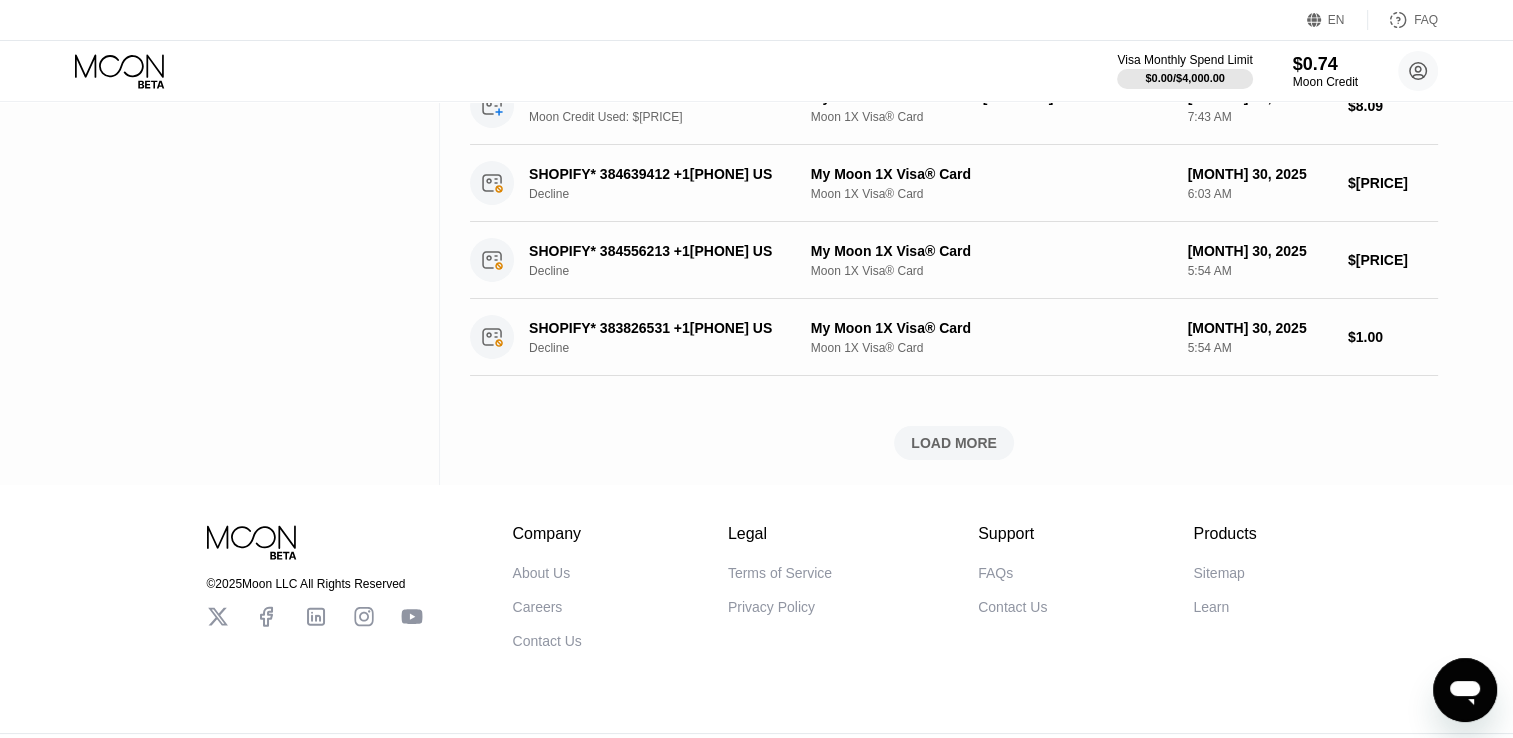 click on "Activity Export Transaction Detail Card or Product Detail Date & Time Amount LUCIDLINK CORP           +[PHONE] US Decline My Moon 1X Visa® Card #[NUMBER] Moon 1X Visa® Card [MONTH] 03, 2025 [TIME] PM $[PRICE] LUCIDLINK CORP           +[PHONE] US Decline My Moon 1X Visa® Card Moon 1X Visa® Card [MONTH] 03, 2025 [TIME] PM $[PRICE] SHOPIFY* 397467643       +1[PHONE] US Decline My Moon 1X Visa® Card #[NUMBER] Moon 1X Visa® Card [MONTH] 03, 2025 [TIME] AM $[PRICE] LUCIDLINK CORP           +[PHONE] US Decline My Moon 1X Visa® Card Moon 1X Visa® Card [MONTH] 02, 2025 [TIME] PM $[PRICE] LUCIDLINK CORP           +[PHONE] US Decline My Moon 1X Visa® Card Moon 1X Visa® Card [MONTH] 02, 2025 [TIME] PM $[PRICE] LUCIDLINK CORP           +[PHONE] US Decline My Moon 1X Visa® Card Moon 1X Visa® Card [MONTH] 02, 2025 [TIME] PM $[PRICE] LUCIDLINK CORP           +[PHONE] US Decline My Moon 1X Visa® Card Moon 1X Visa® Card [MONTH] 02, 2025" at bounding box center [954, -5635] 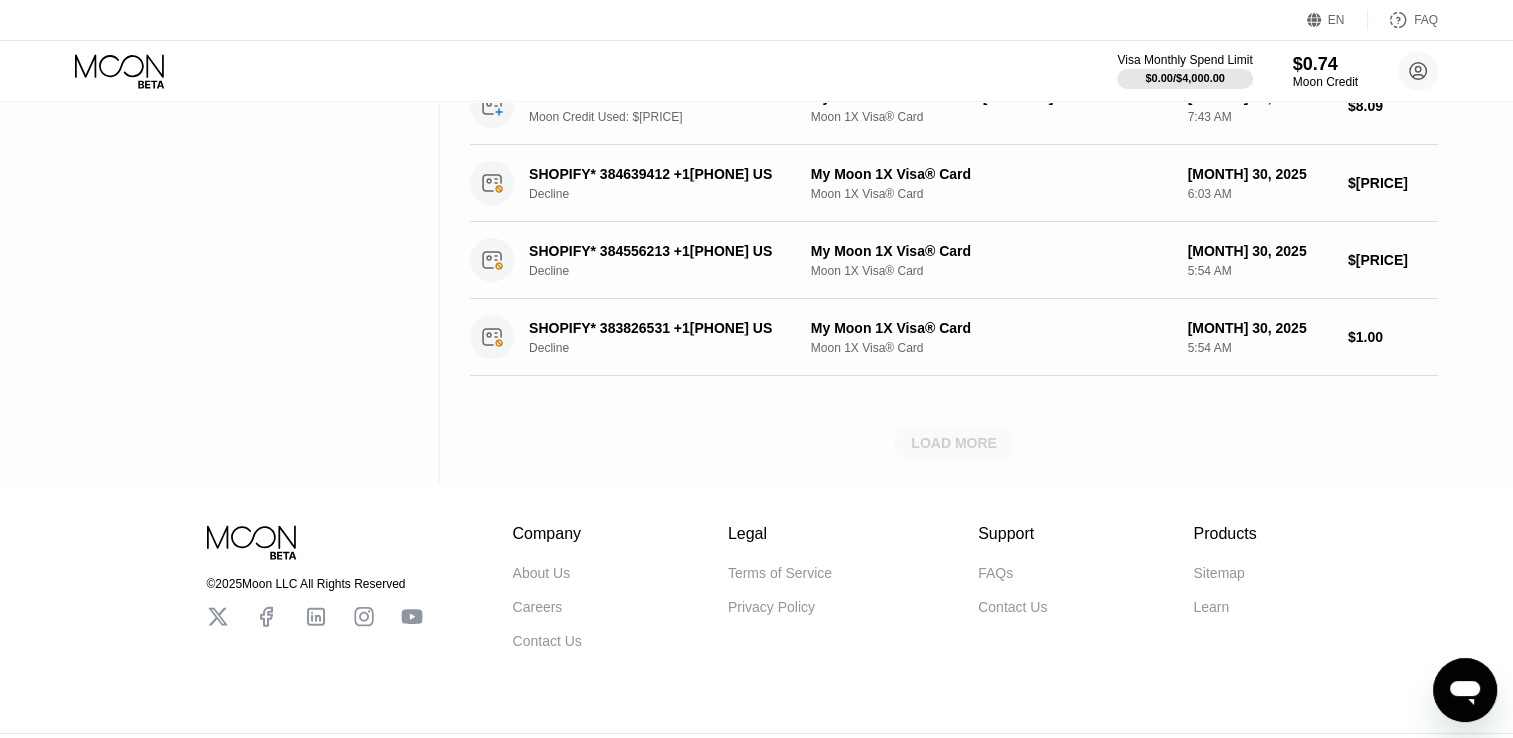 click on "LOAD MORE" at bounding box center (954, 443) 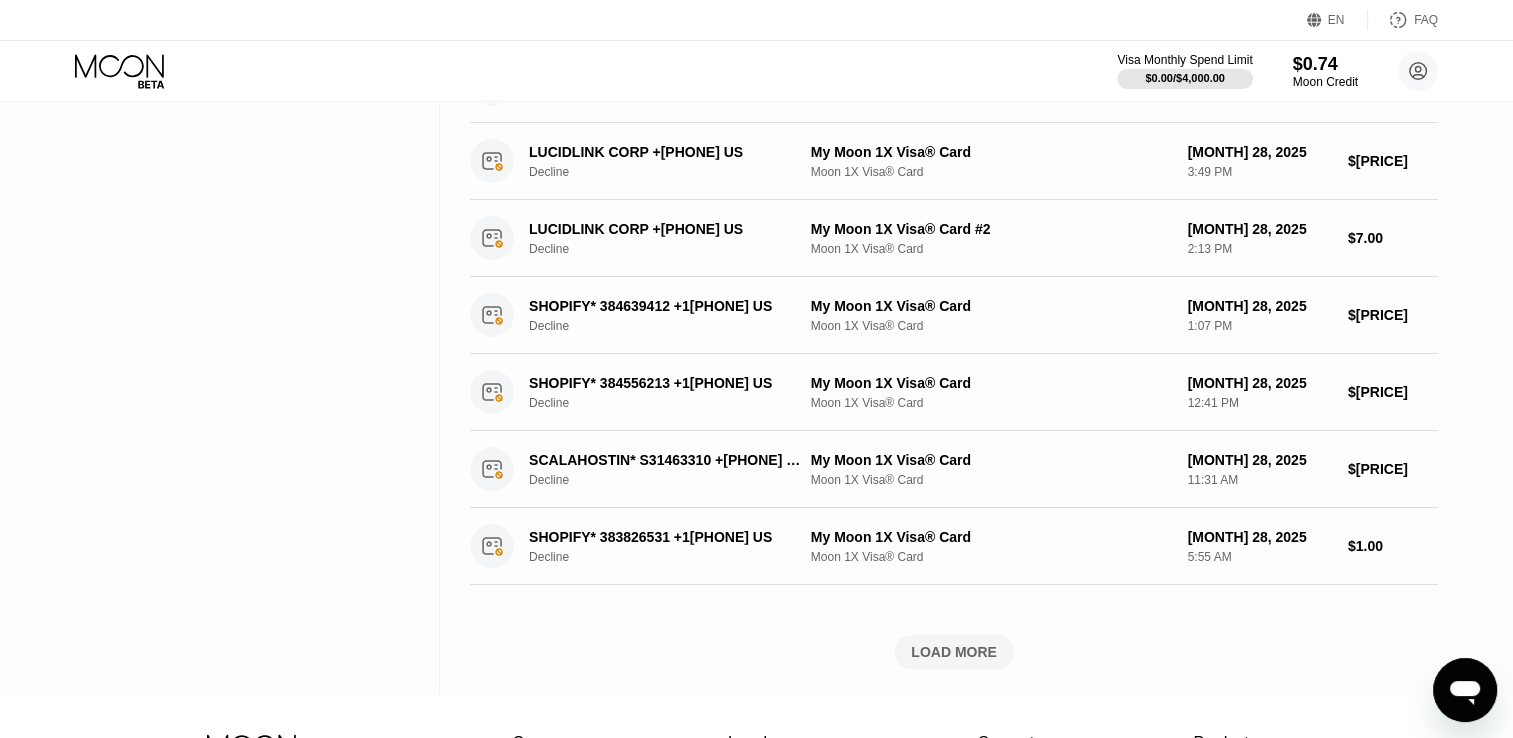 scroll, scrollTop: 12657, scrollLeft: 0, axis: vertical 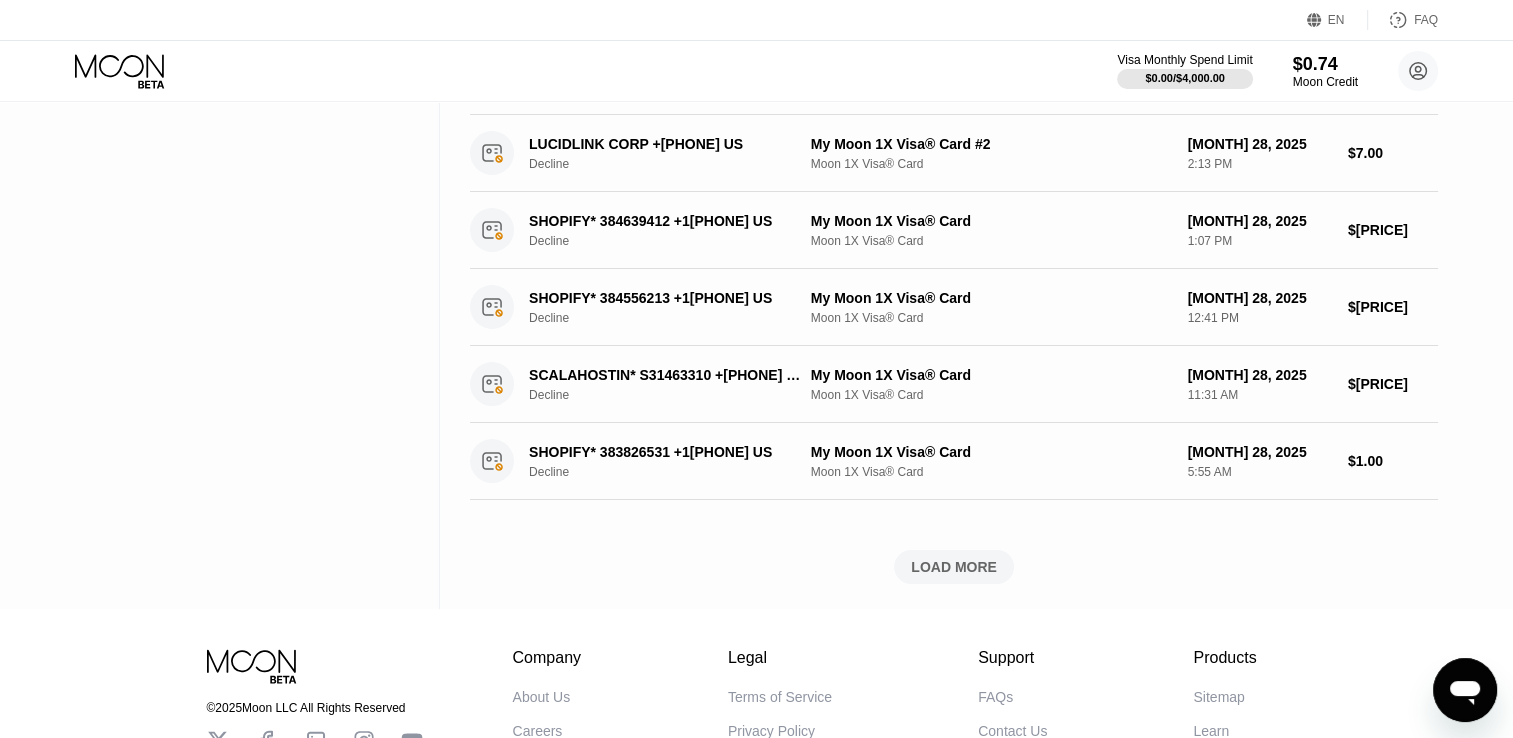 click on "LOAD MORE" at bounding box center (954, 567) 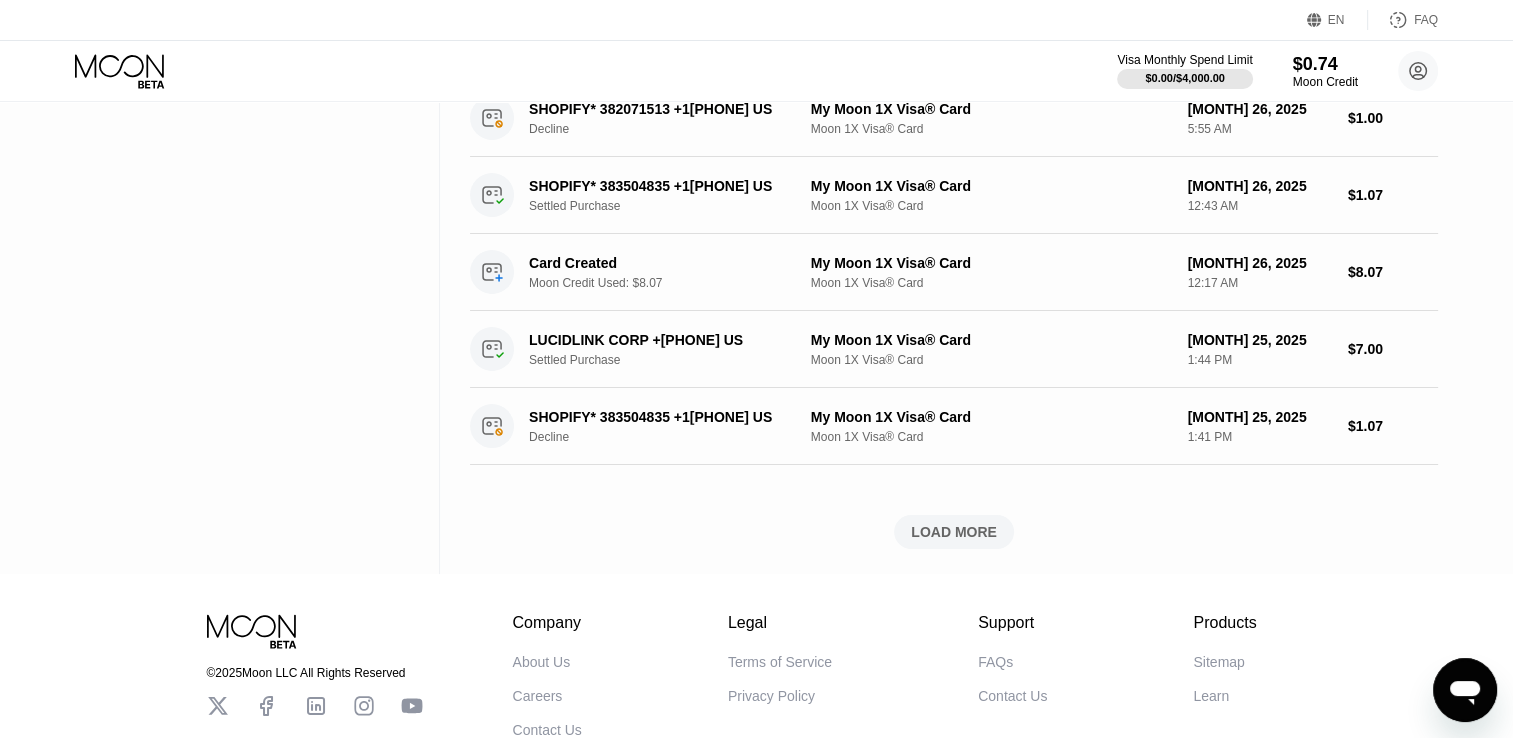 scroll, scrollTop: 13722, scrollLeft: 0, axis: vertical 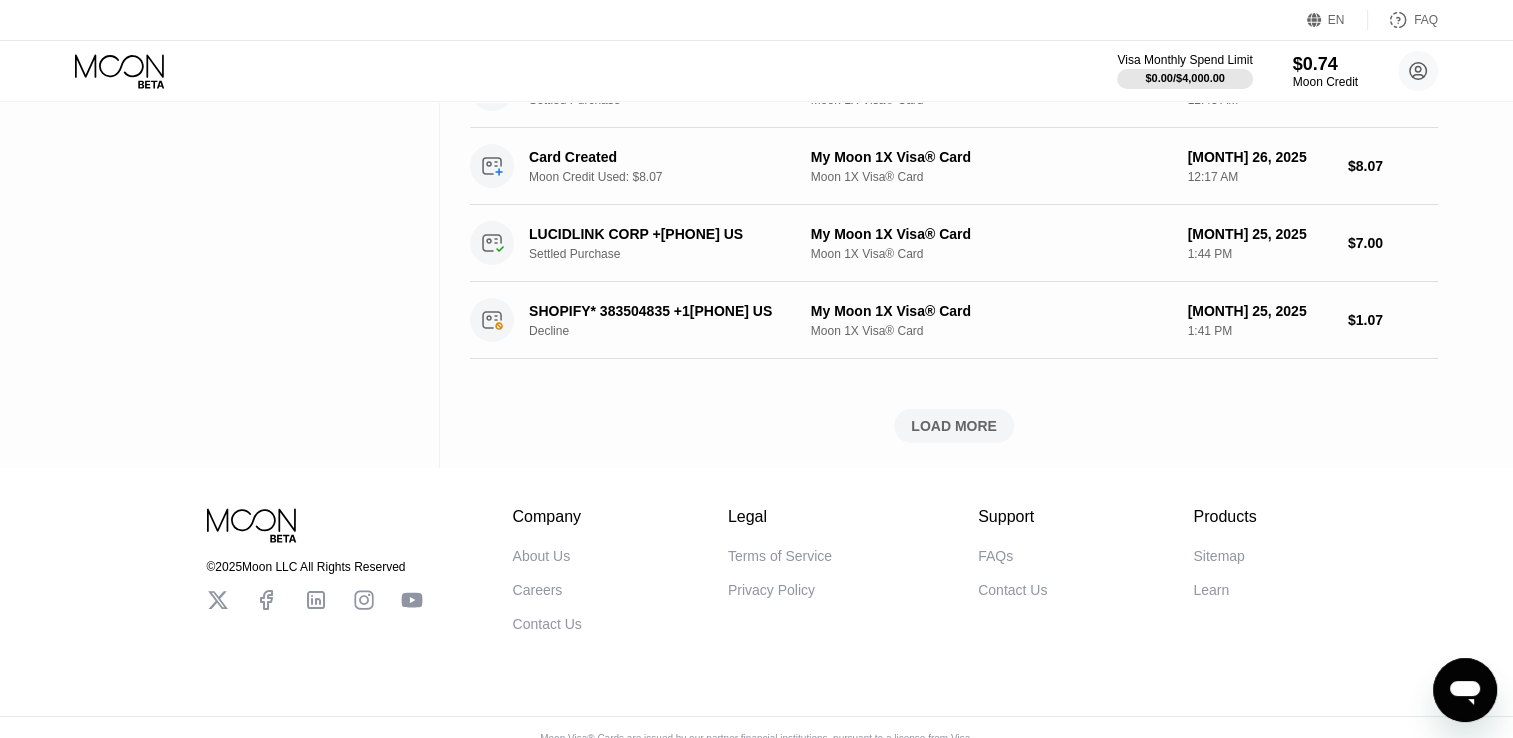 click on "LOAD MORE" at bounding box center (954, 426) 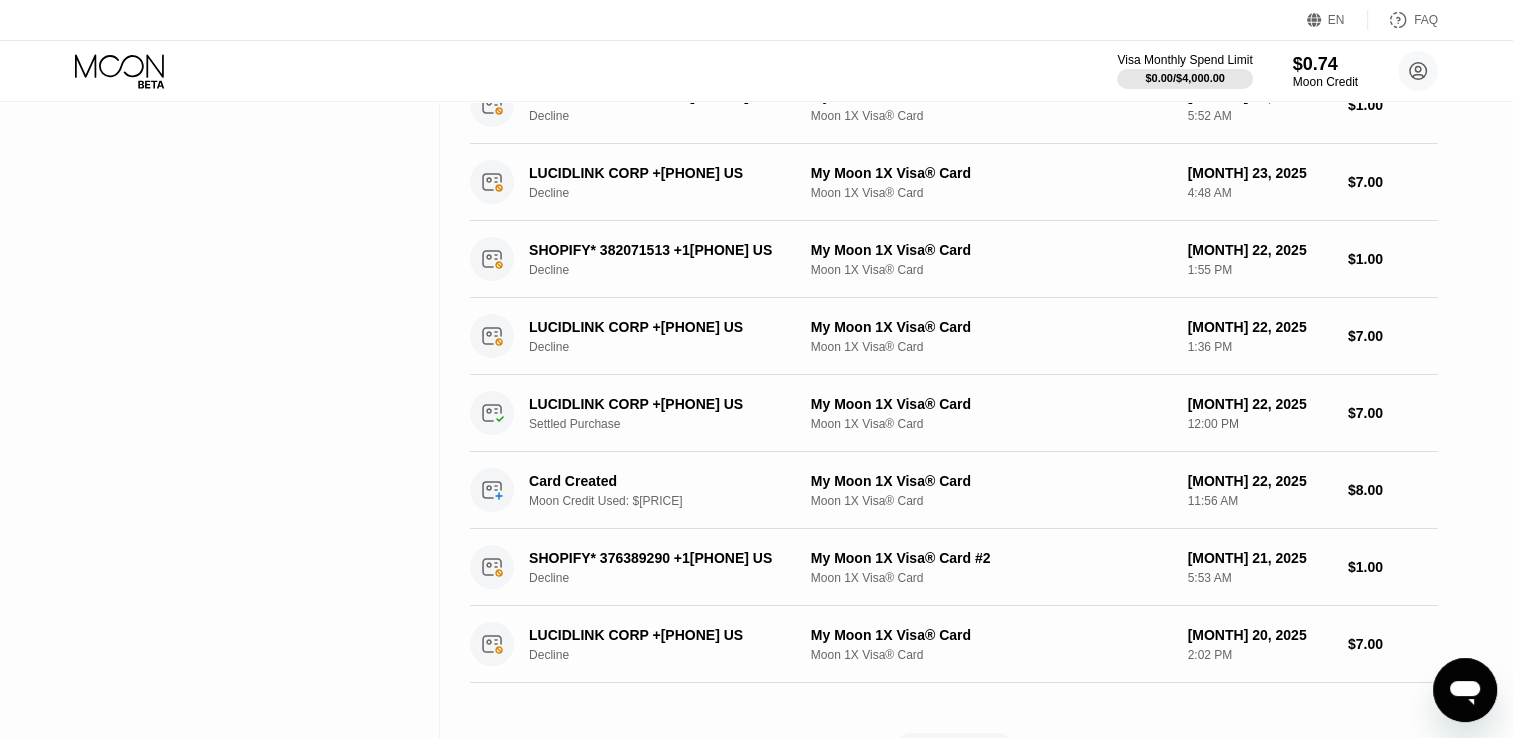 scroll, scrollTop: 14644, scrollLeft: 0, axis: vertical 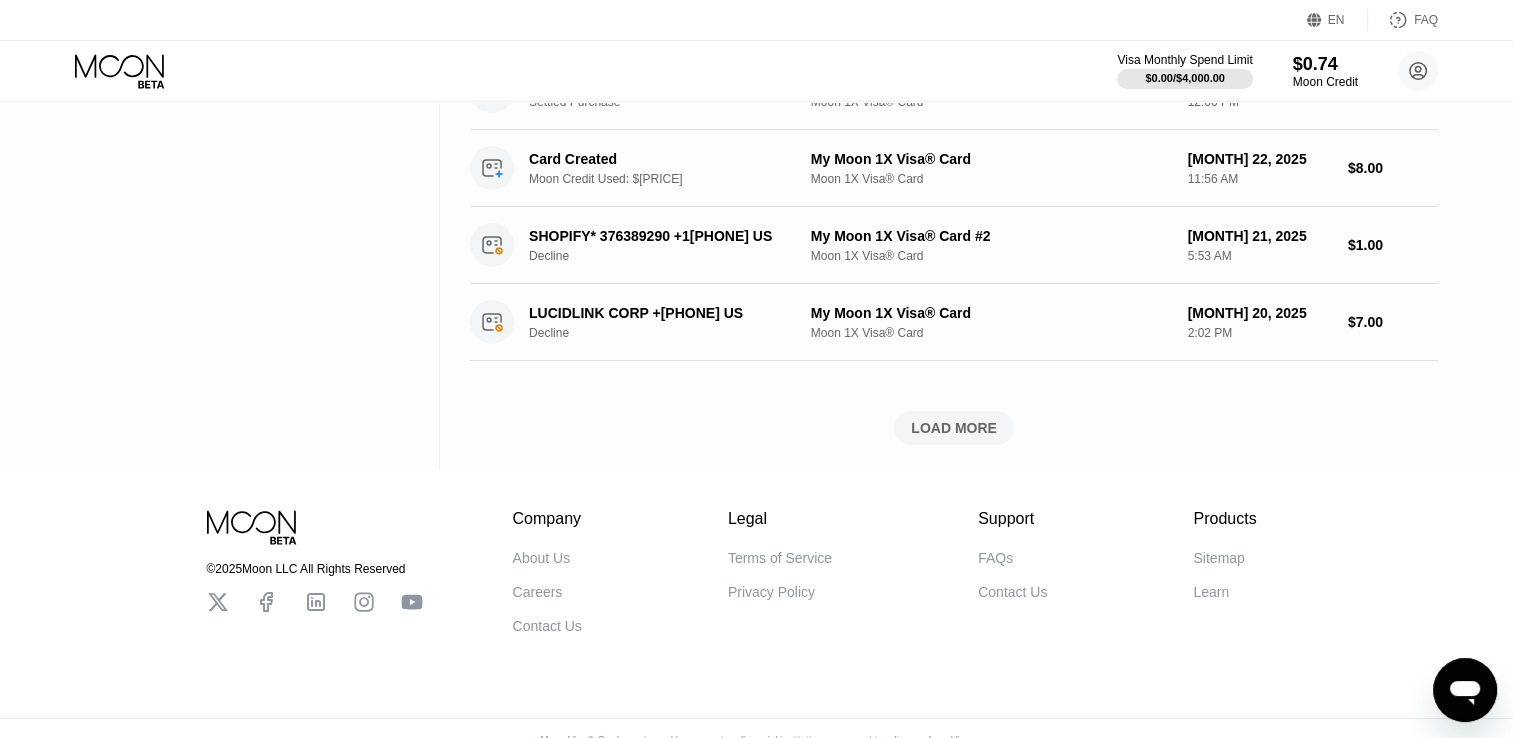 click on "LOAD MORE" at bounding box center [954, 428] 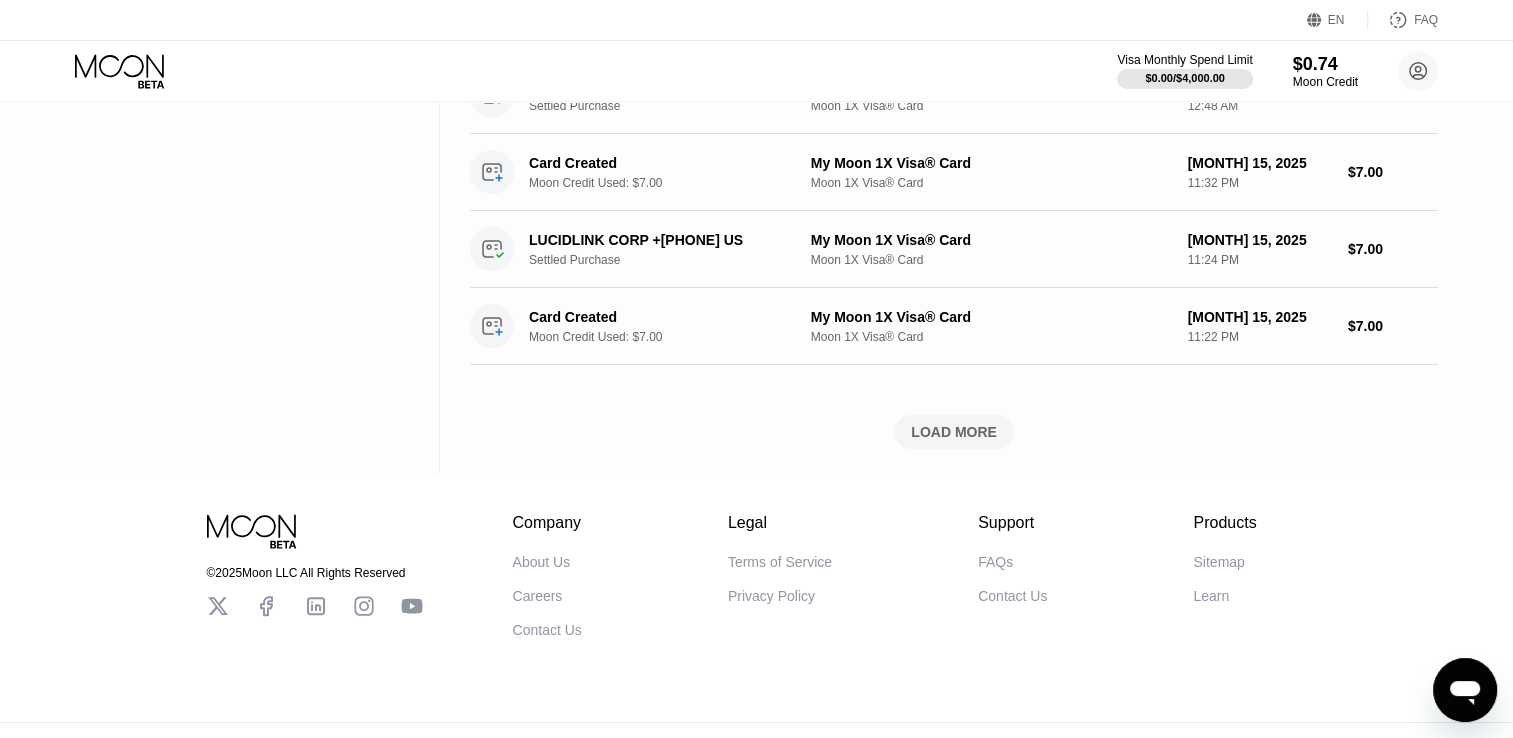 scroll, scrollTop: 15565, scrollLeft: 0, axis: vertical 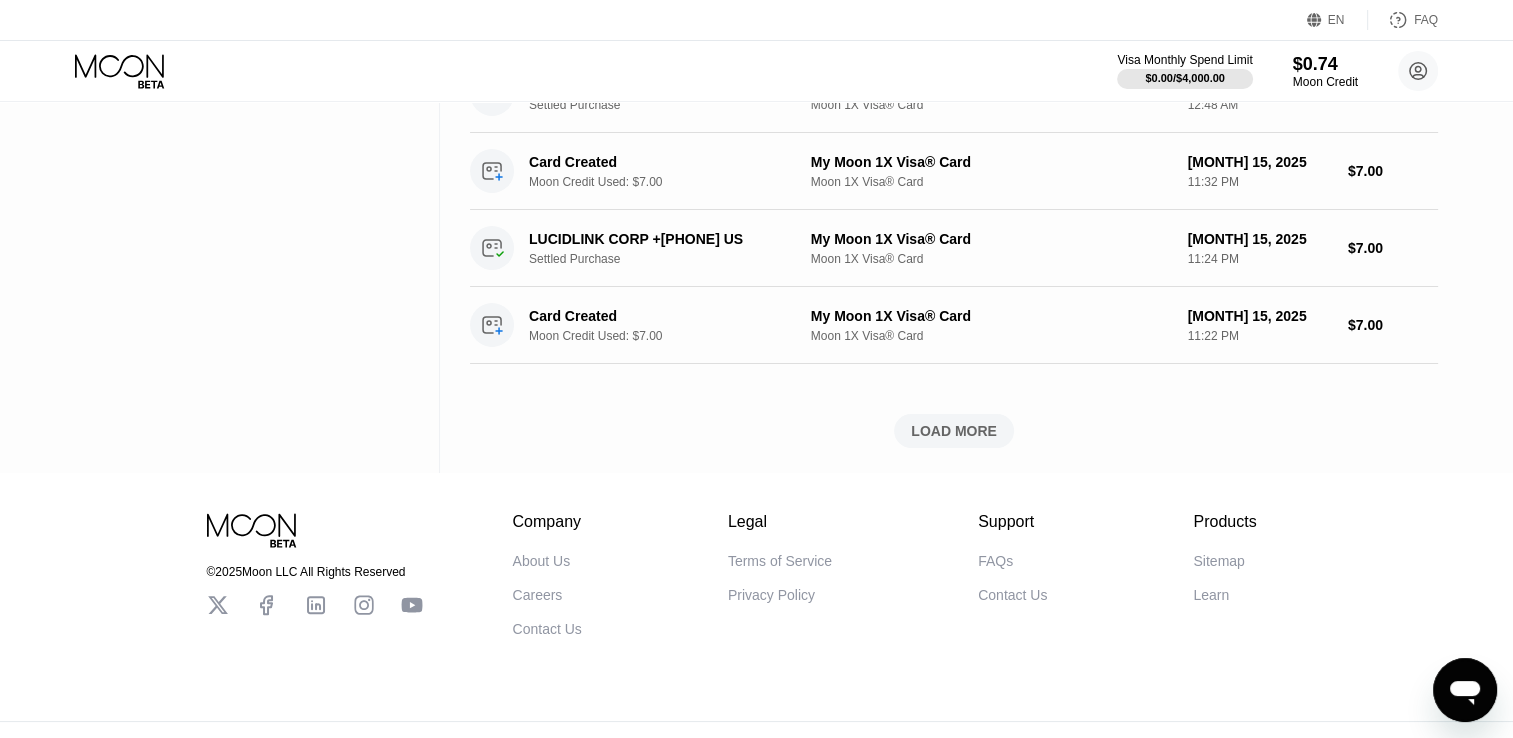 click on "LOAD MORE" at bounding box center [954, 431] 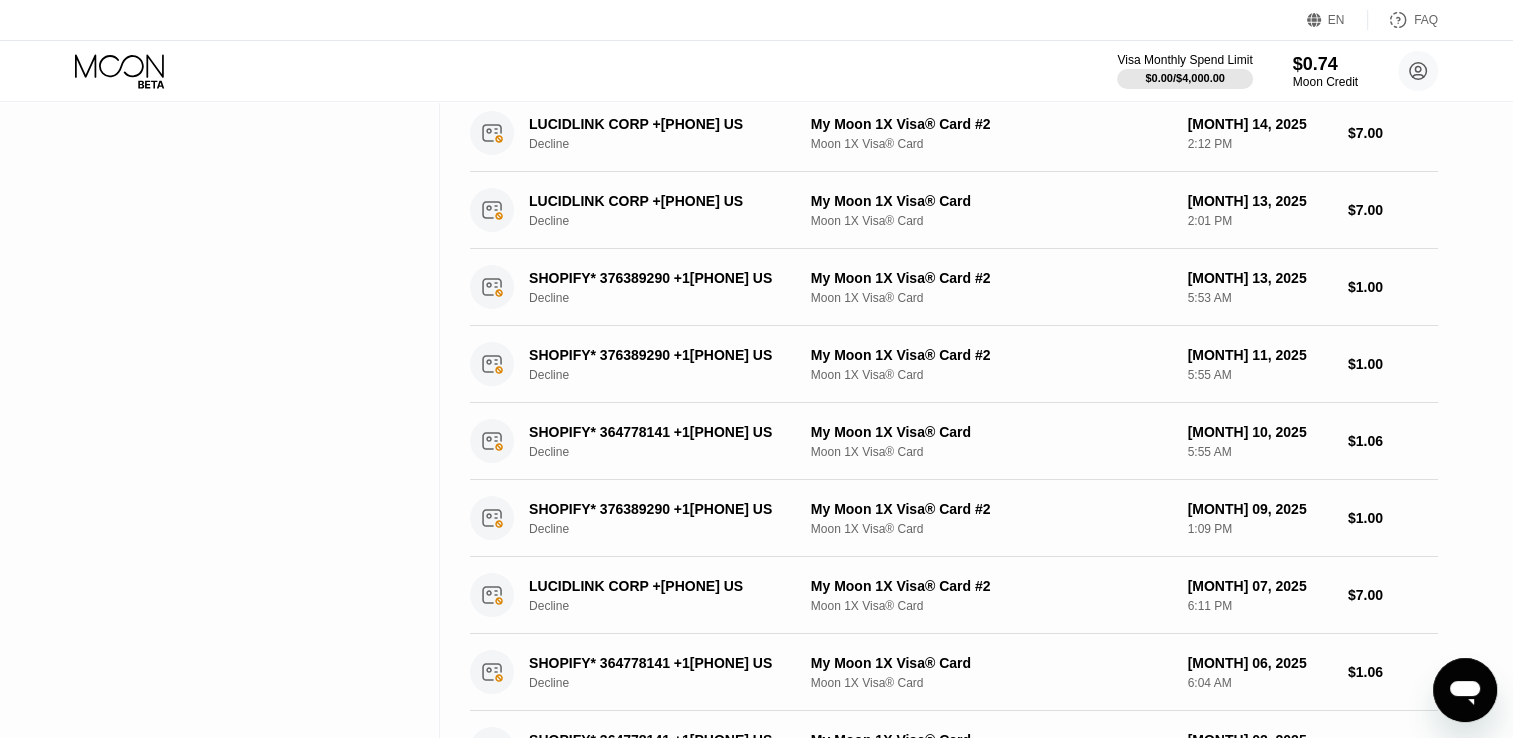 scroll, scrollTop: 16487, scrollLeft: 0, axis: vertical 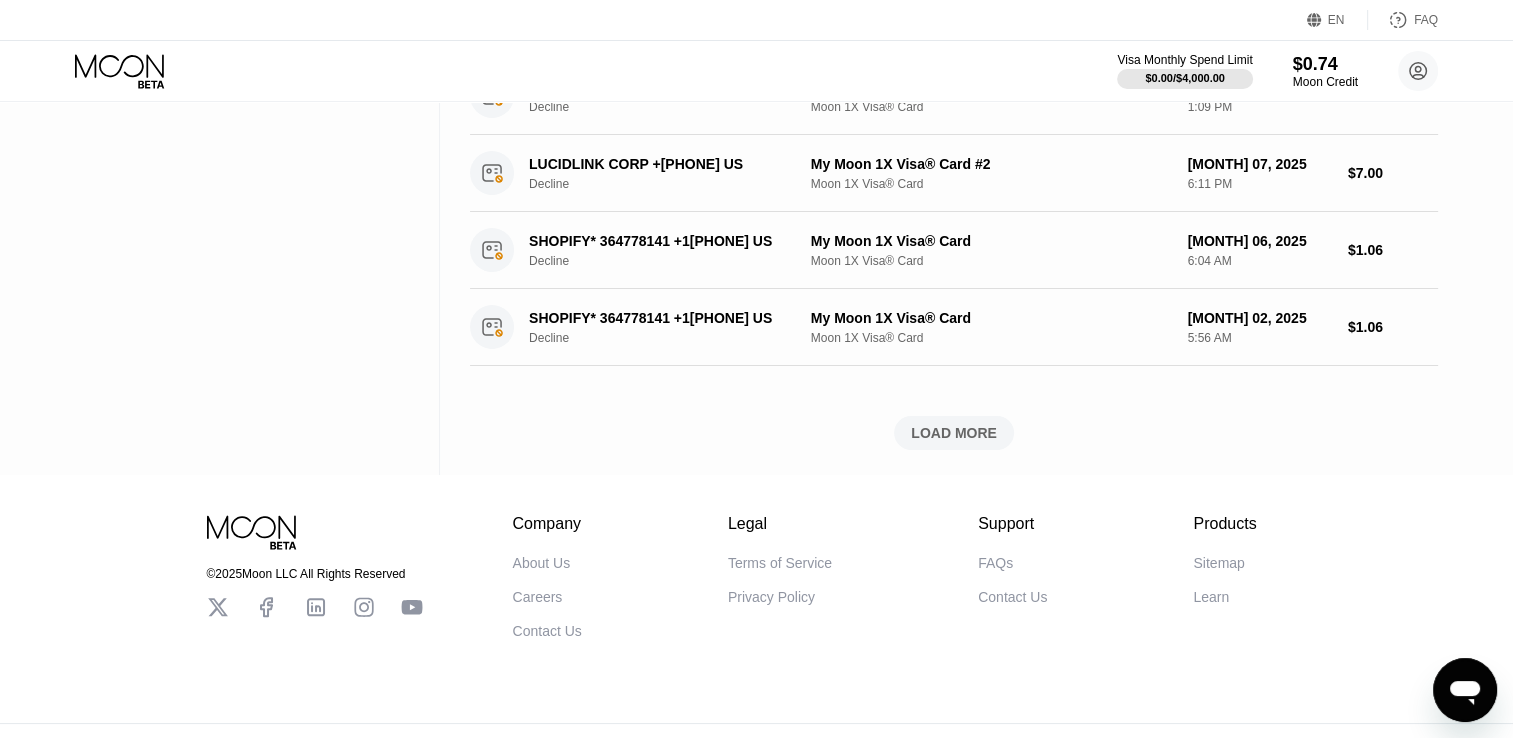click on "LOAD MORE" at bounding box center [954, 433] 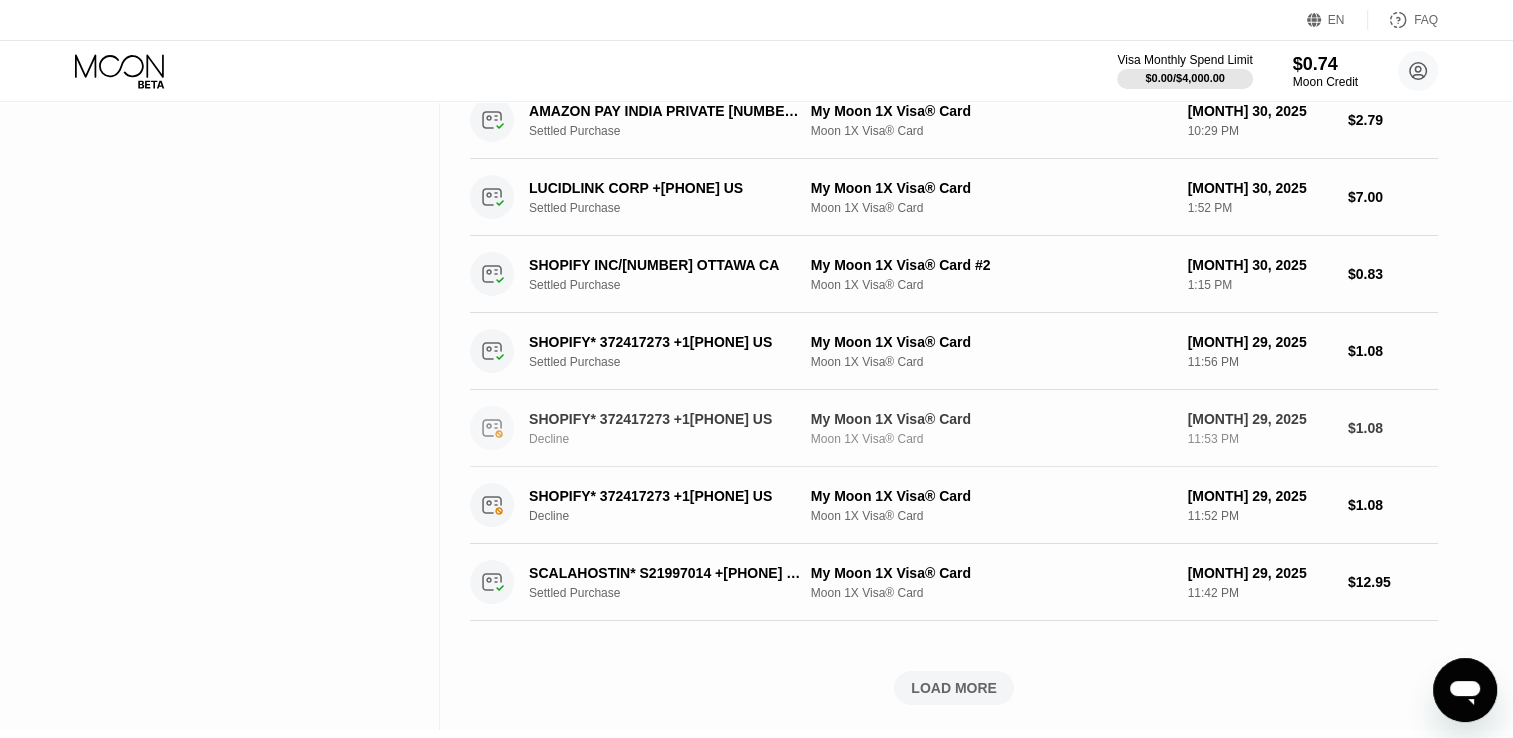 scroll, scrollTop: 17187, scrollLeft: 0, axis: vertical 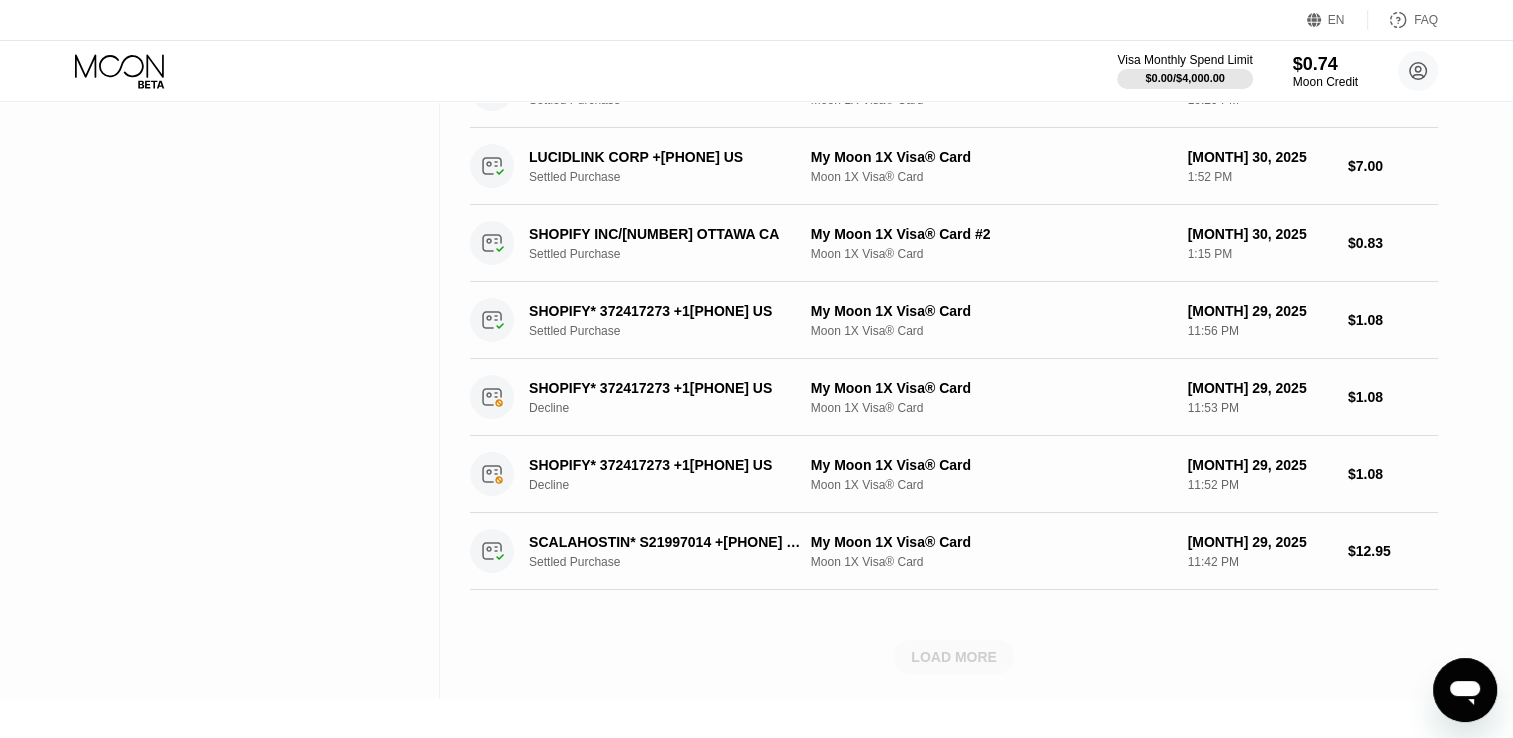 click on "LOAD MORE" at bounding box center [954, 657] 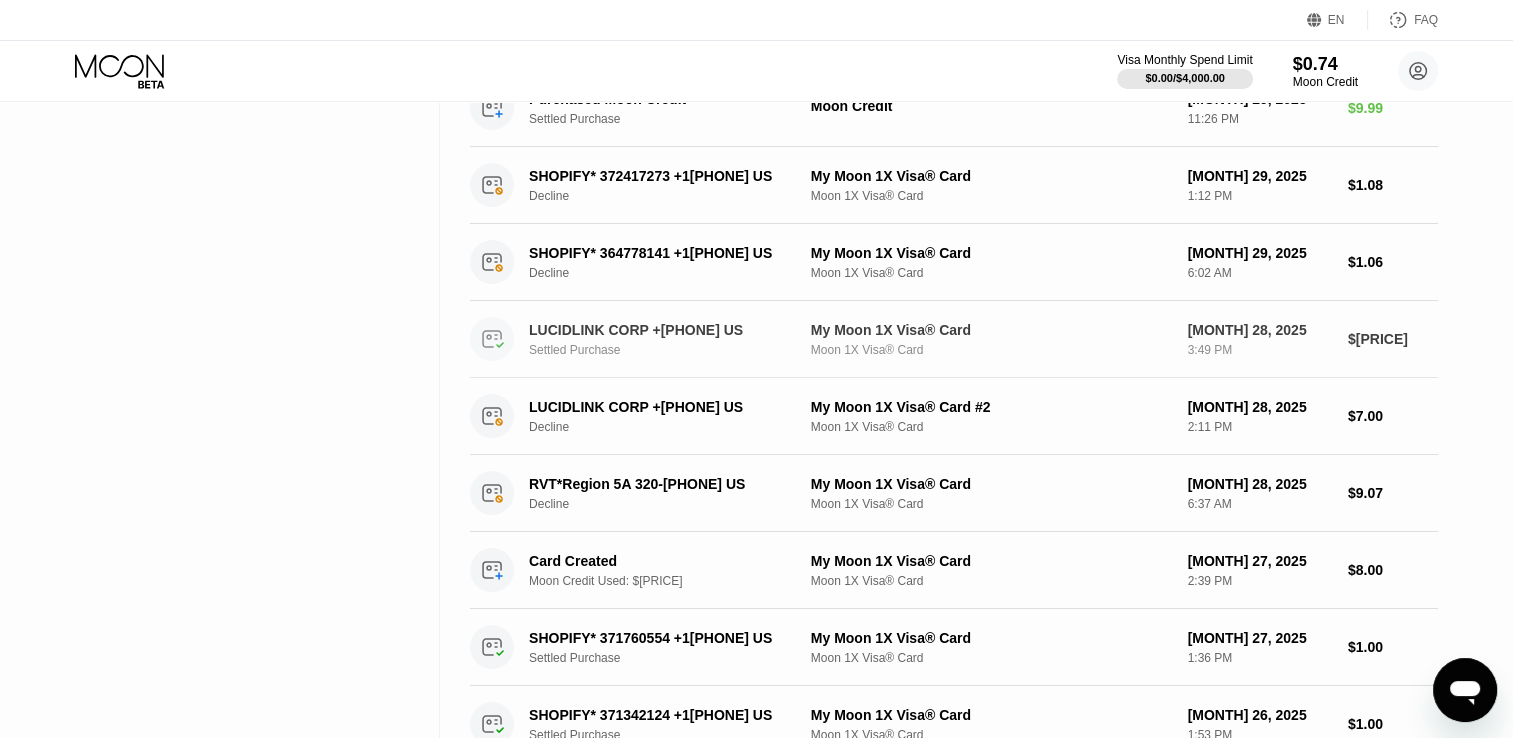 scroll, scrollTop: 17787, scrollLeft: 0, axis: vertical 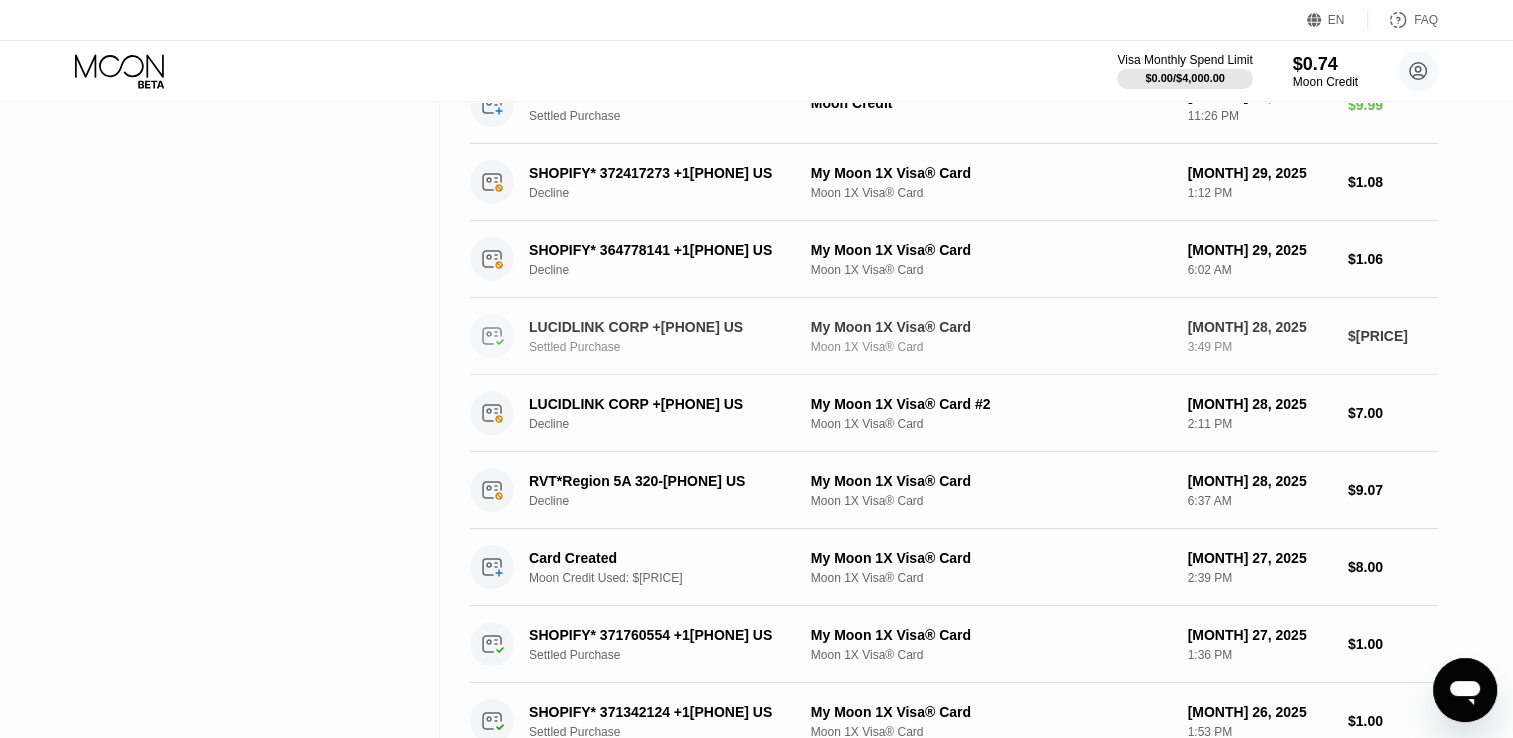 click on "Settled Purchase" at bounding box center [675, 347] 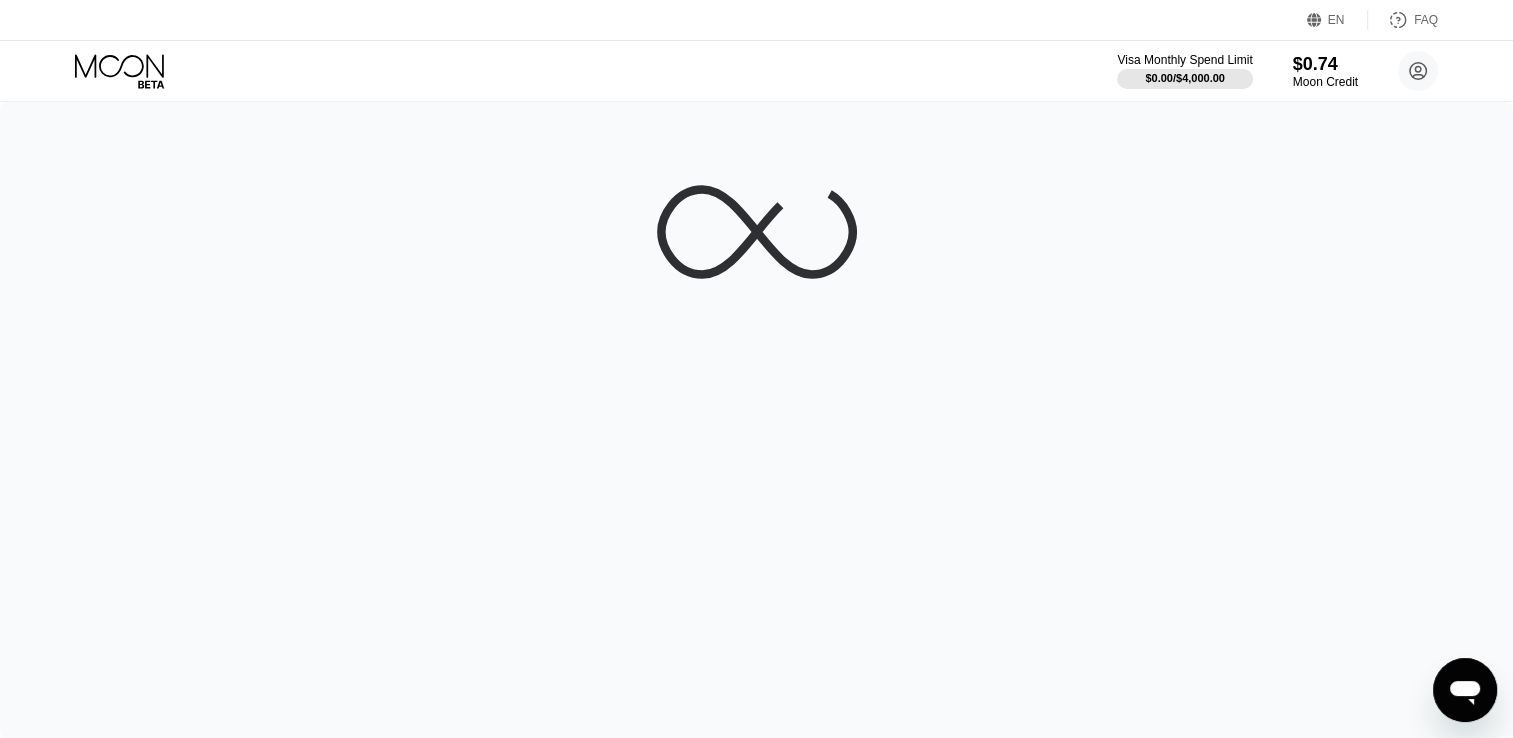 scroll, scrollTop: 0, scrollLeft: 0, axis: both 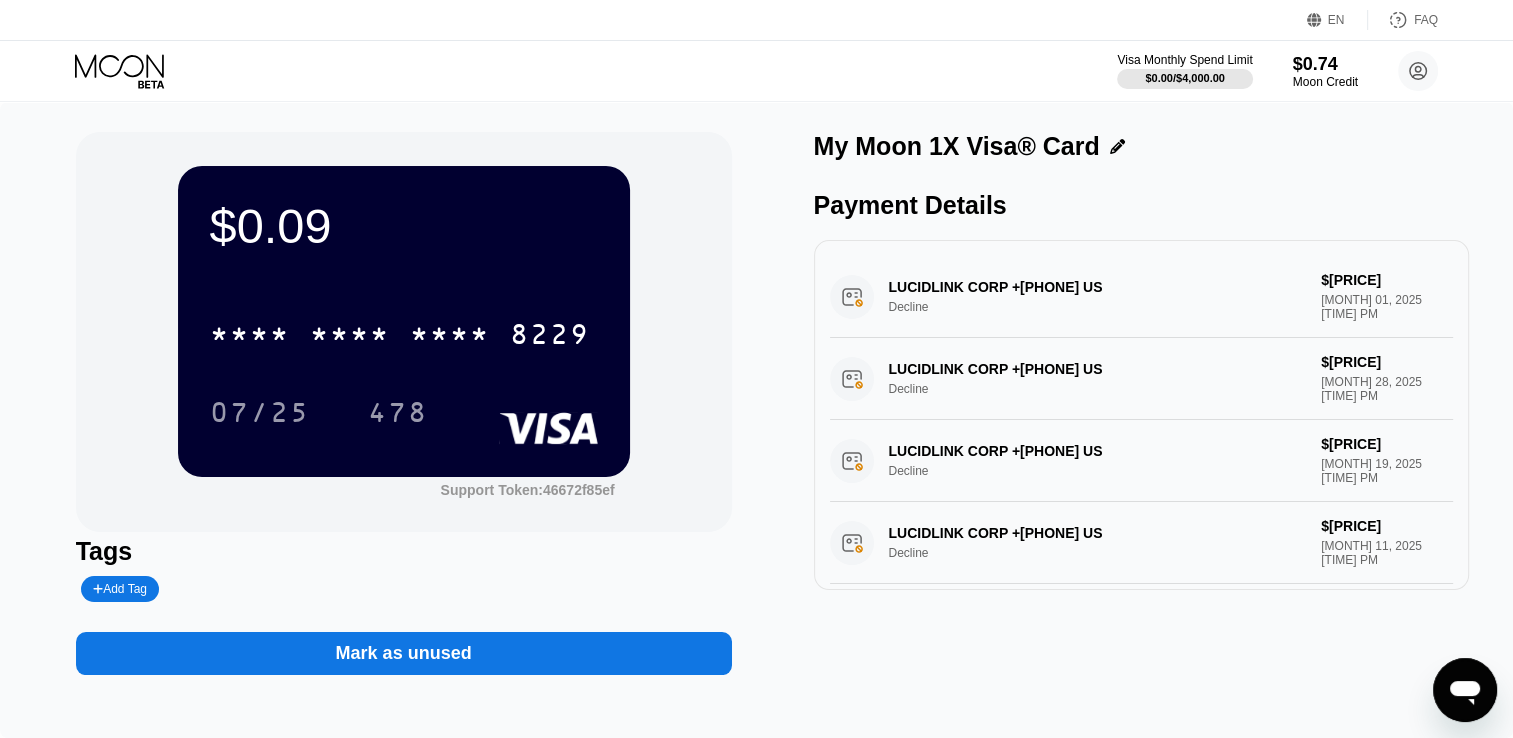 click 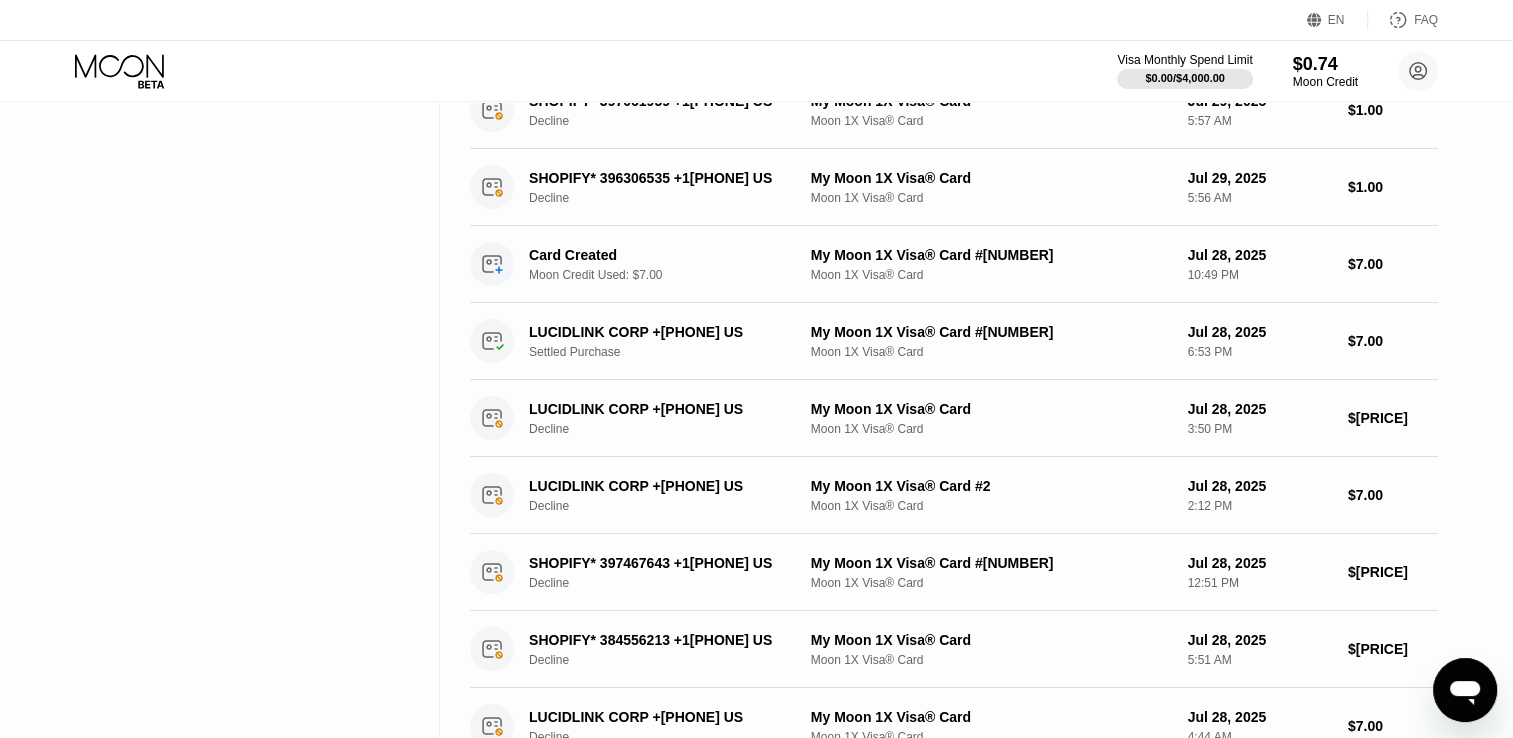 scroll, scrollTop: 2000, scrollLeft: 0, axis: vertical 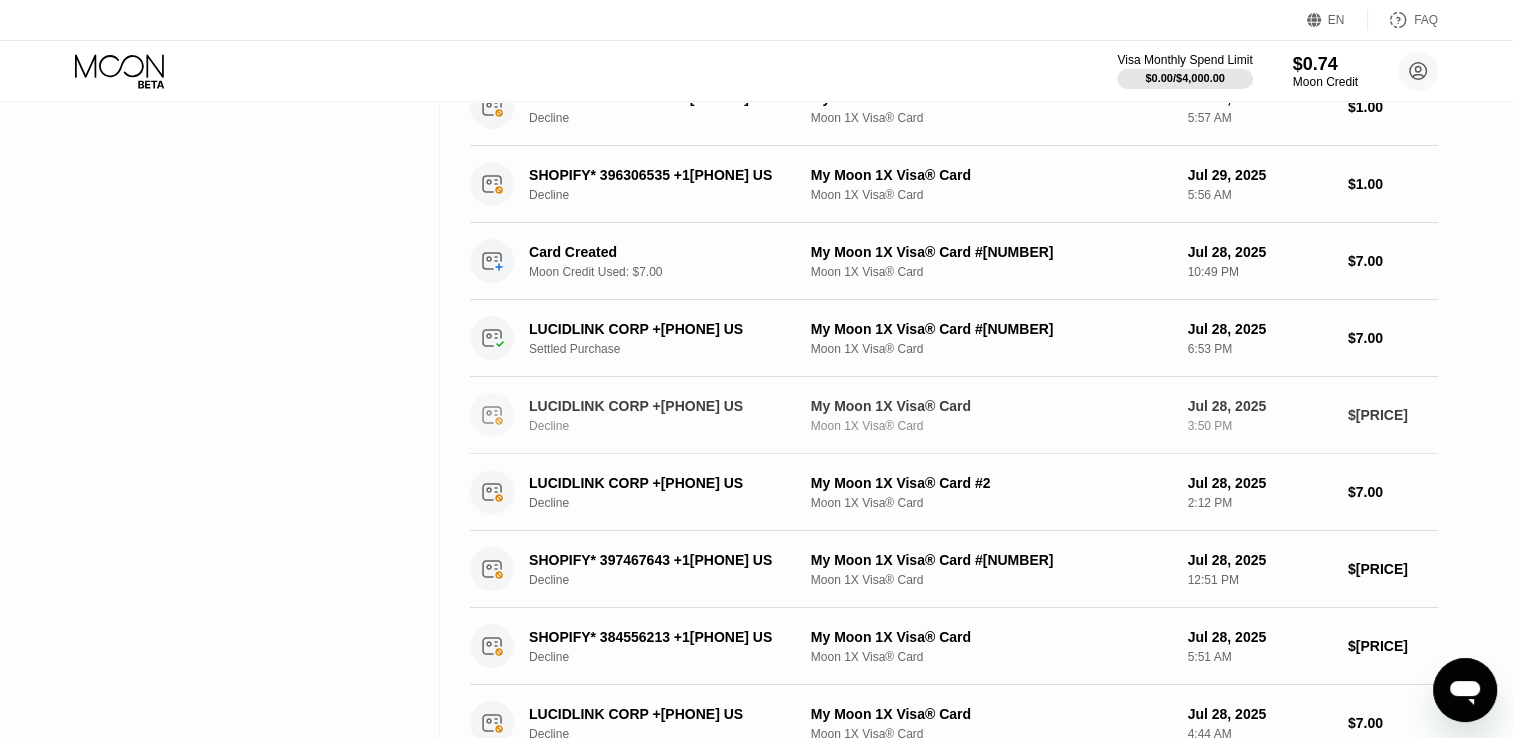 click on "Moon 1X Visa® Card" at bounding box center [991, 426] 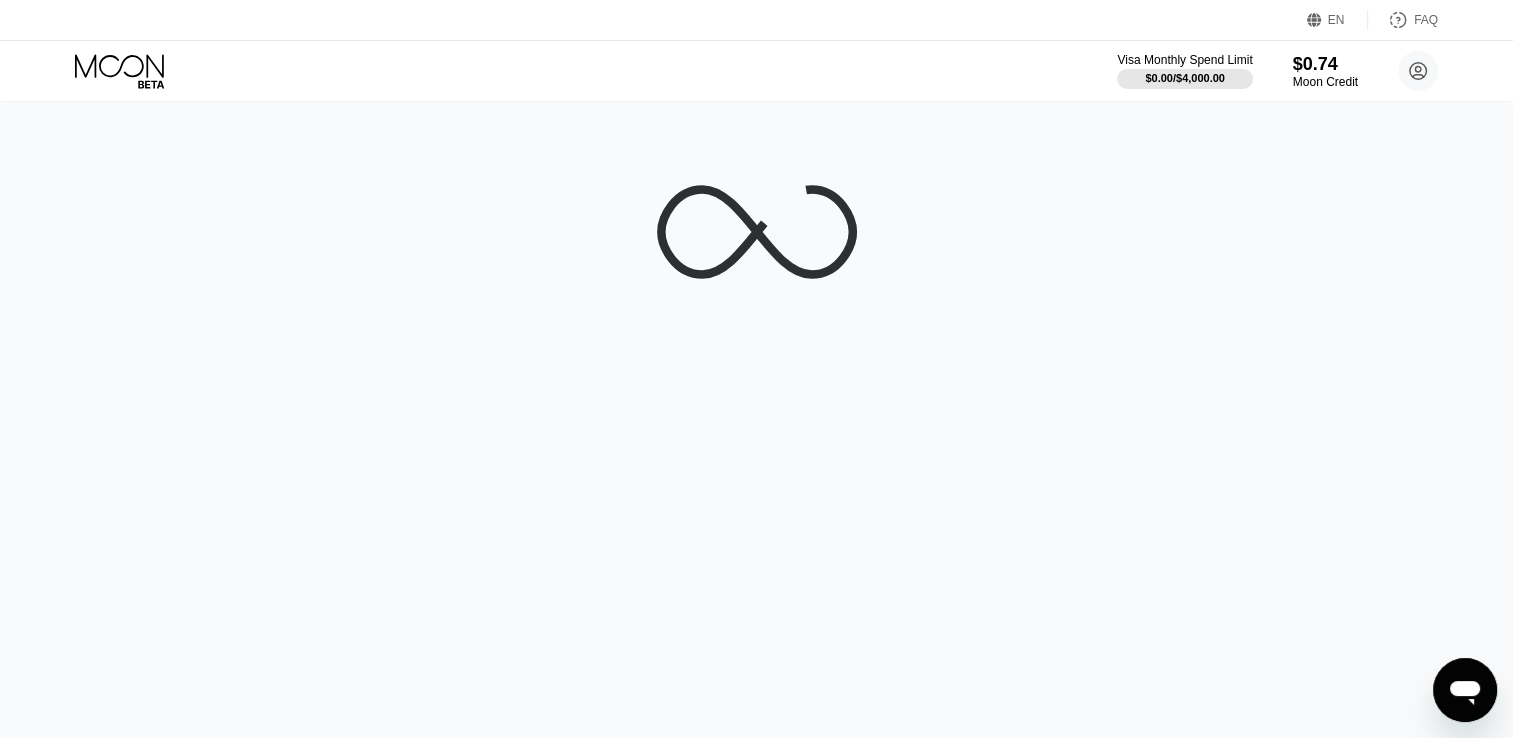 scroll, scrollTop: 0, scrollLeft: 0, axis: both 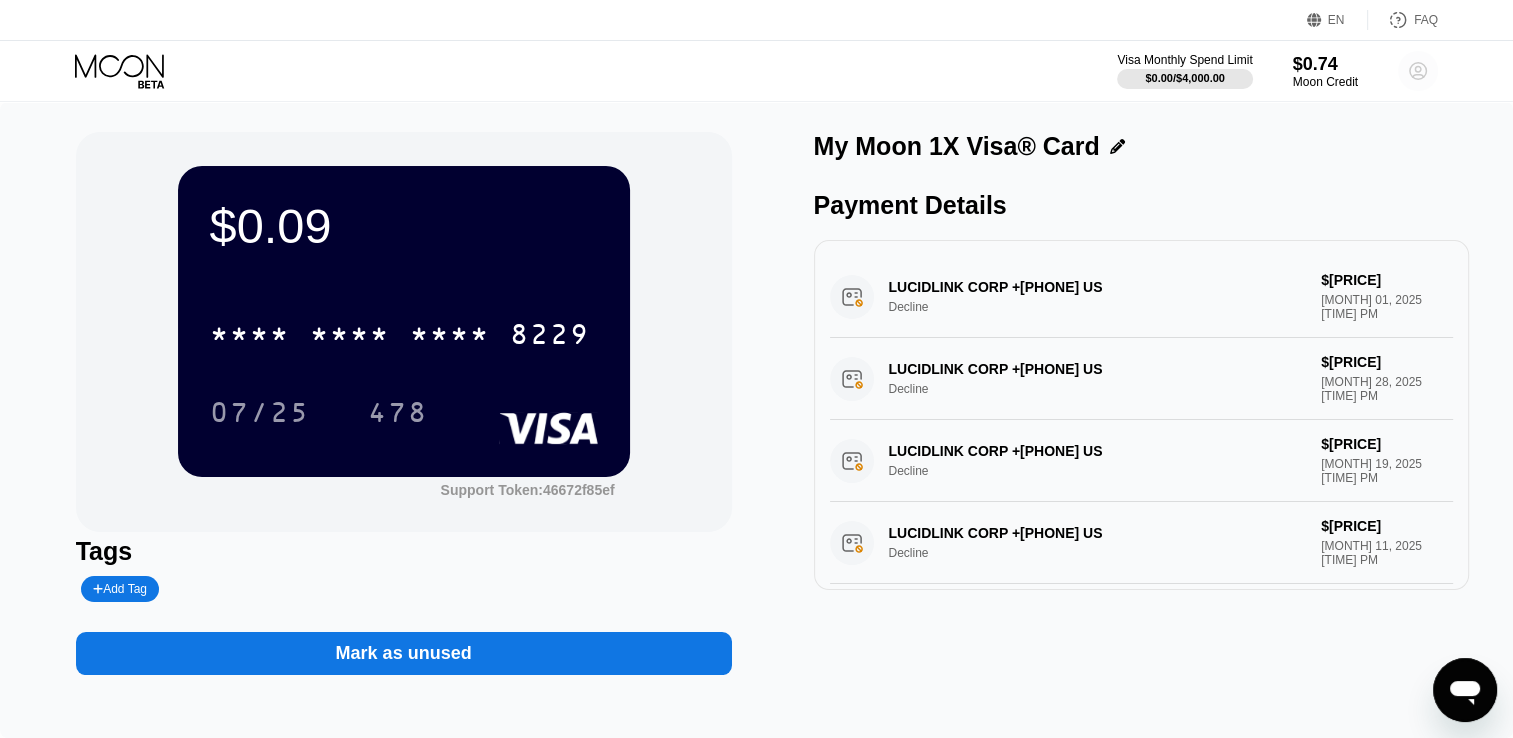 click 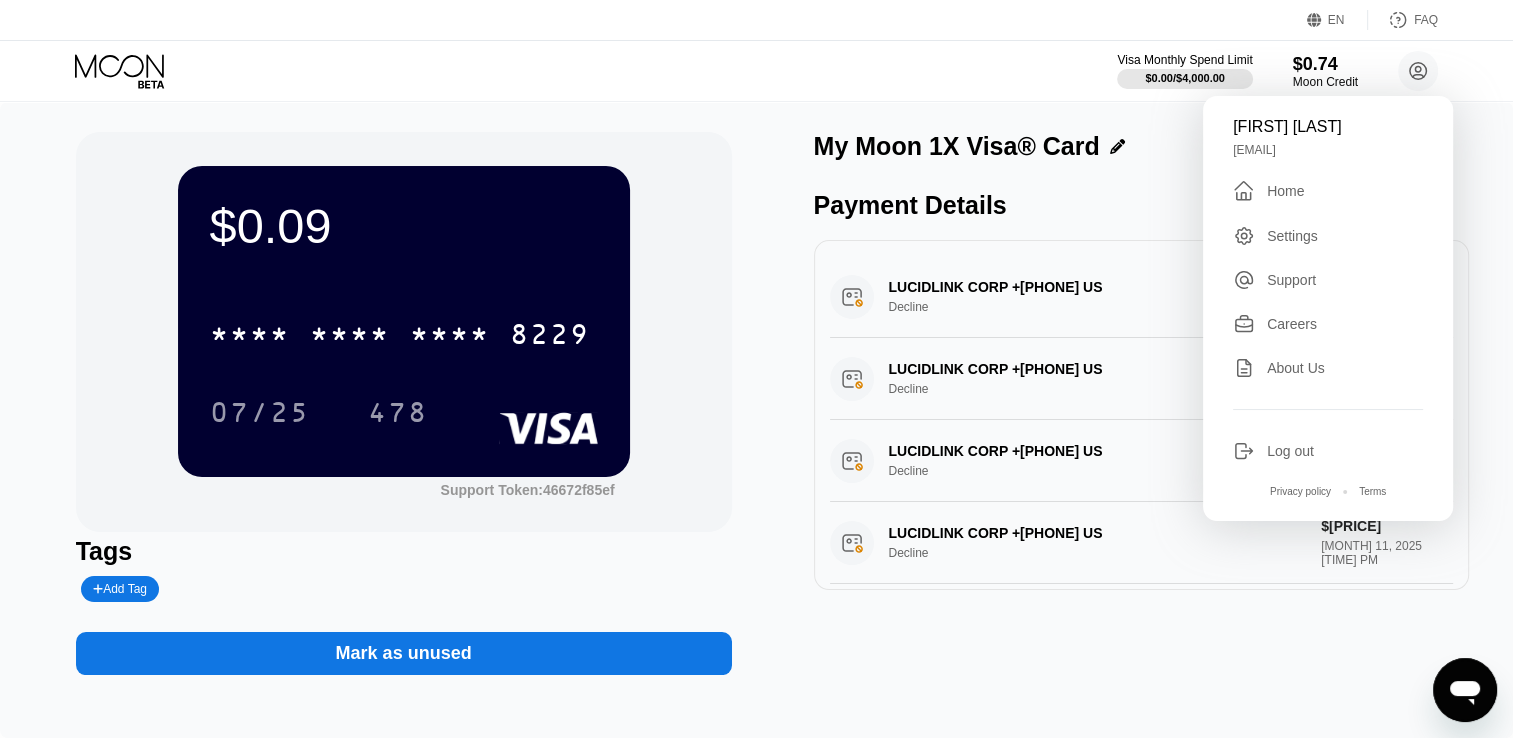 click on "Log out" at bounding box center (1290, 451) 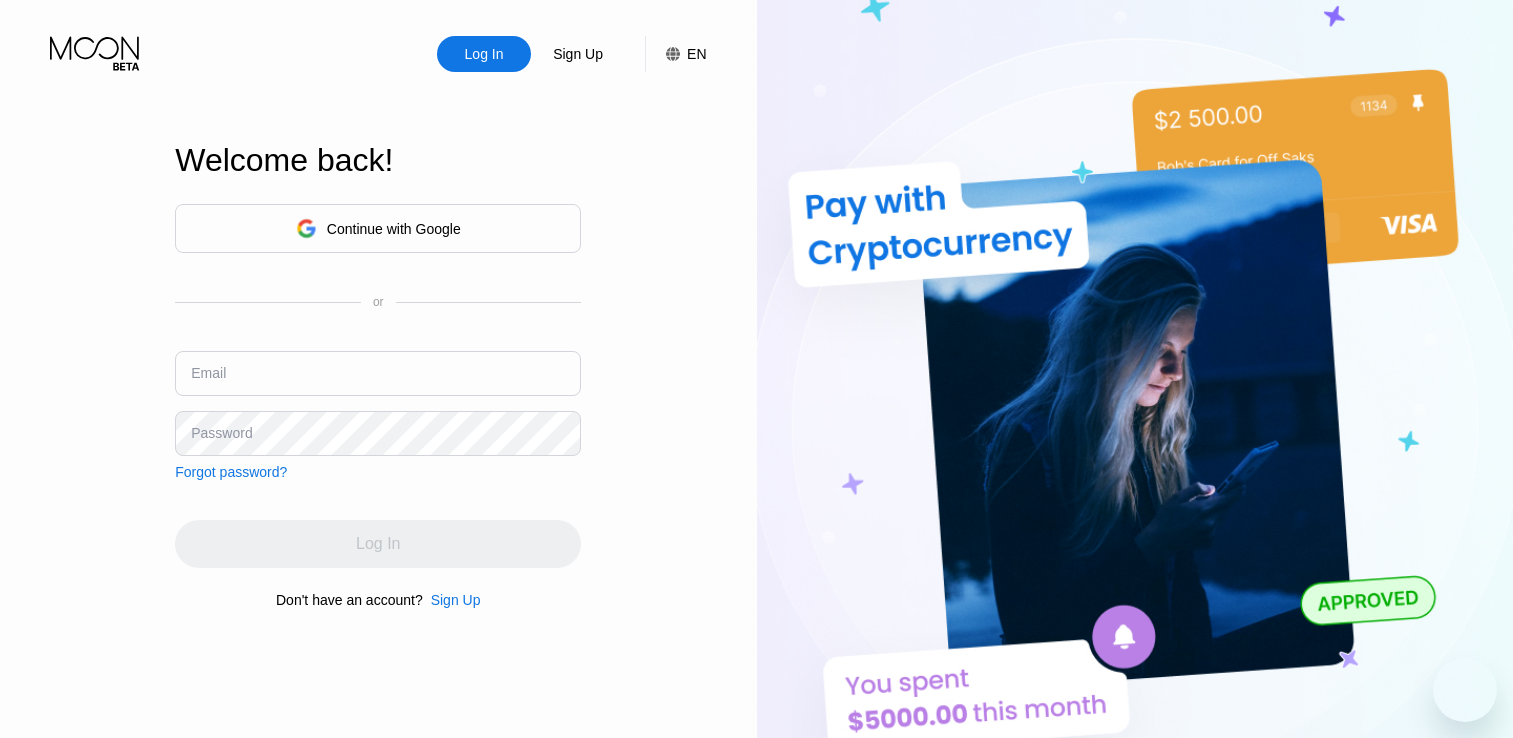 scroll, scrollTop: 0, scrollLeft: 0, axis: both 